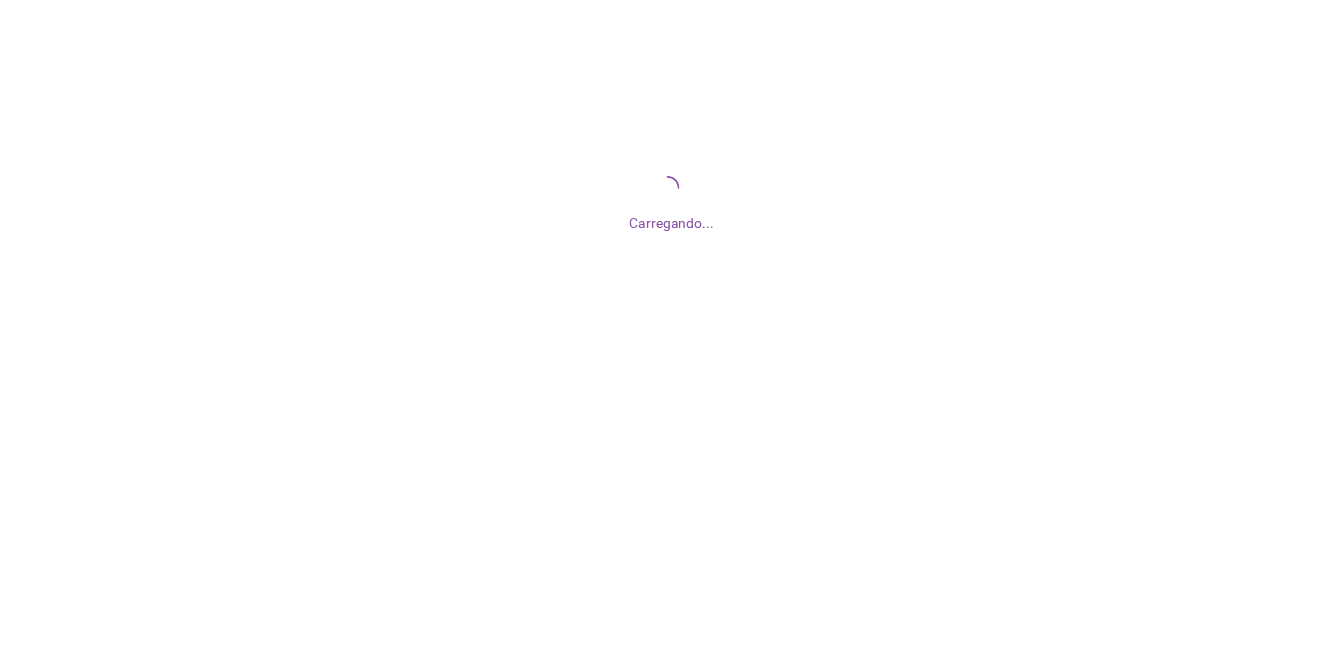 scroll, scrollTop: 0, scrollLeft: 0, axis: both 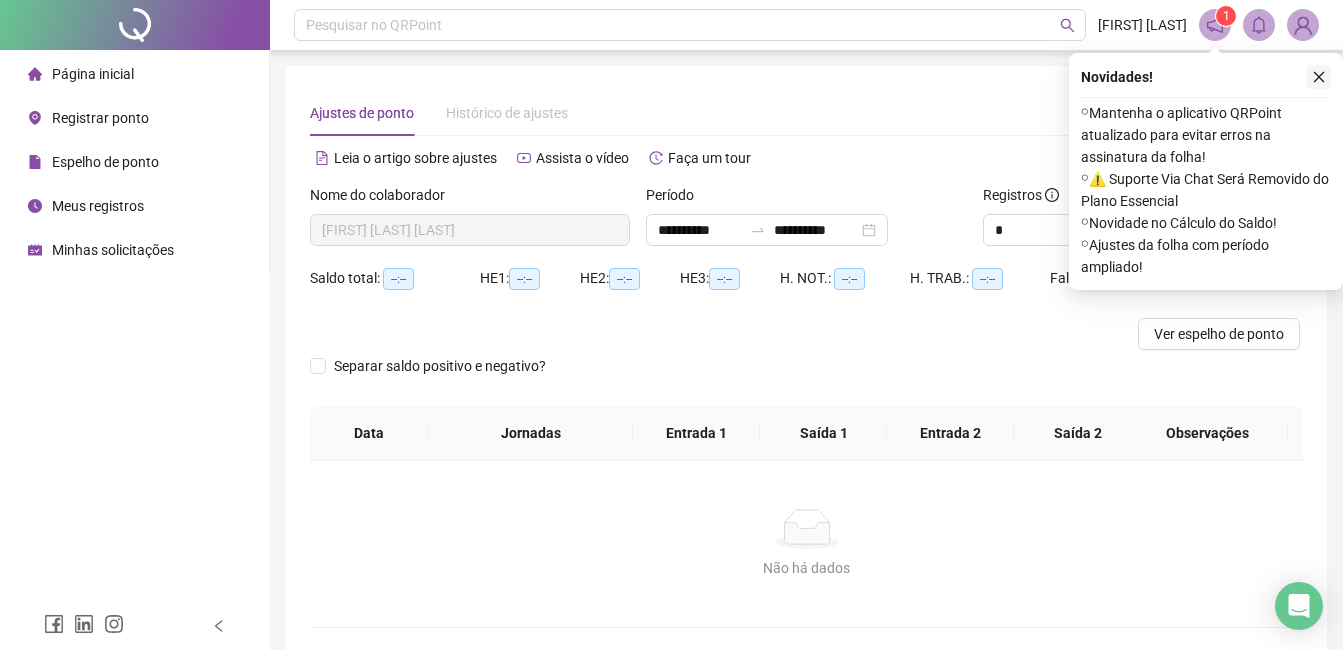click 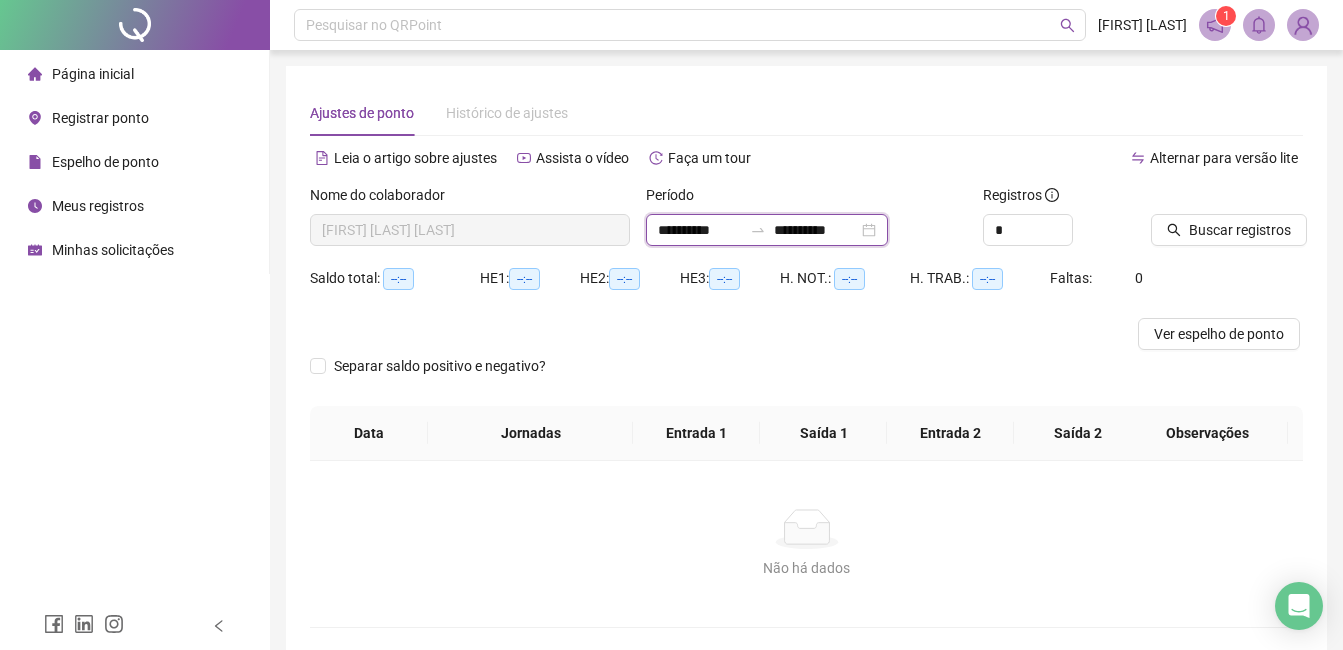 click on "**********" at bounding box center (700, 230) 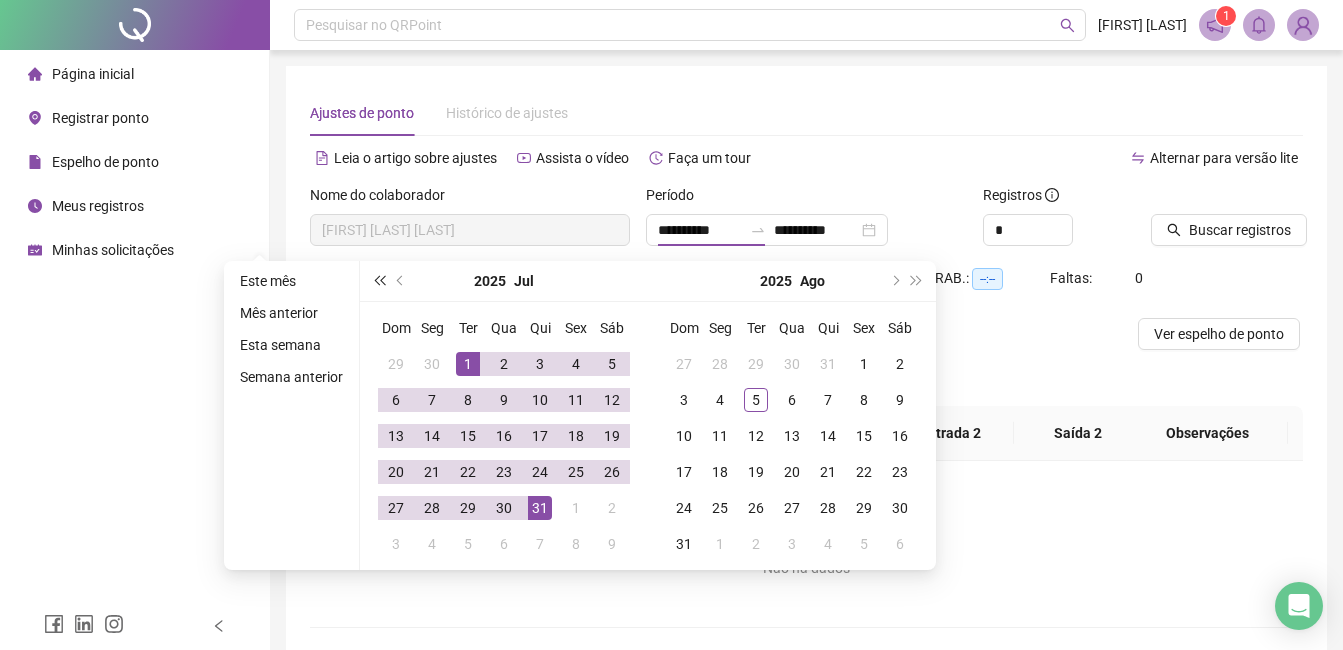 click at bounding box center [379, 281] 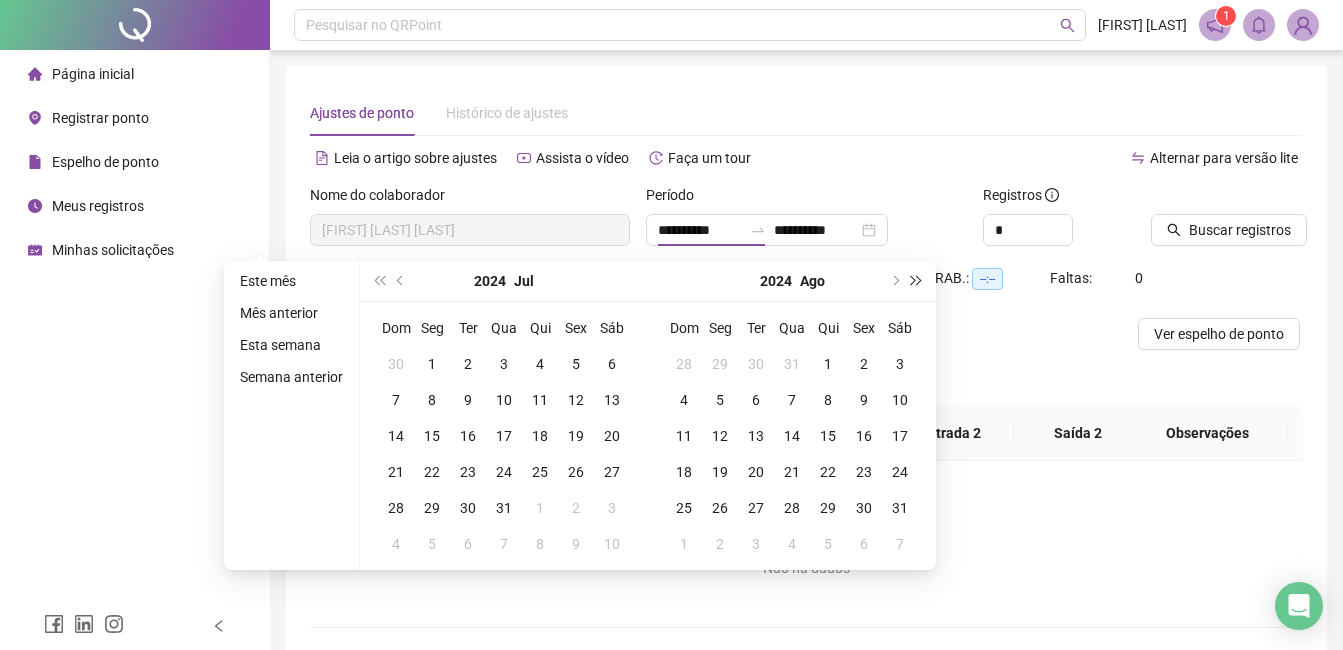 click at bounding box center (917, 281) 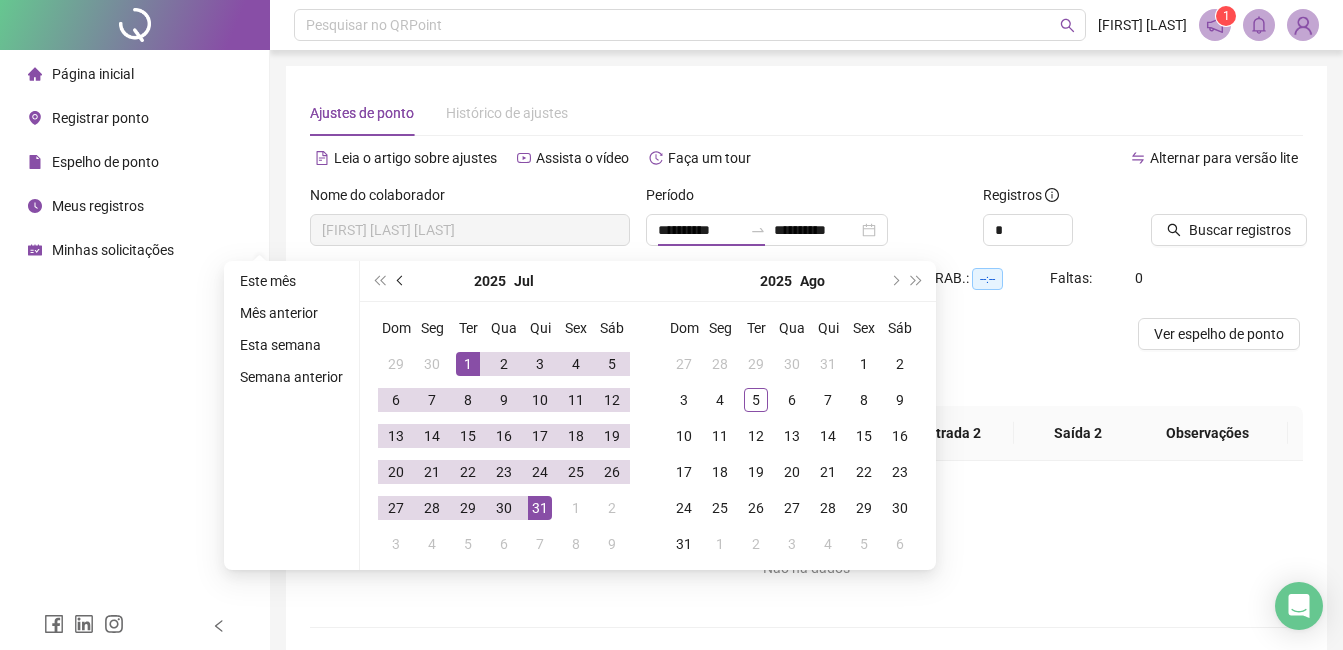 click at bounding box center (402, 281) 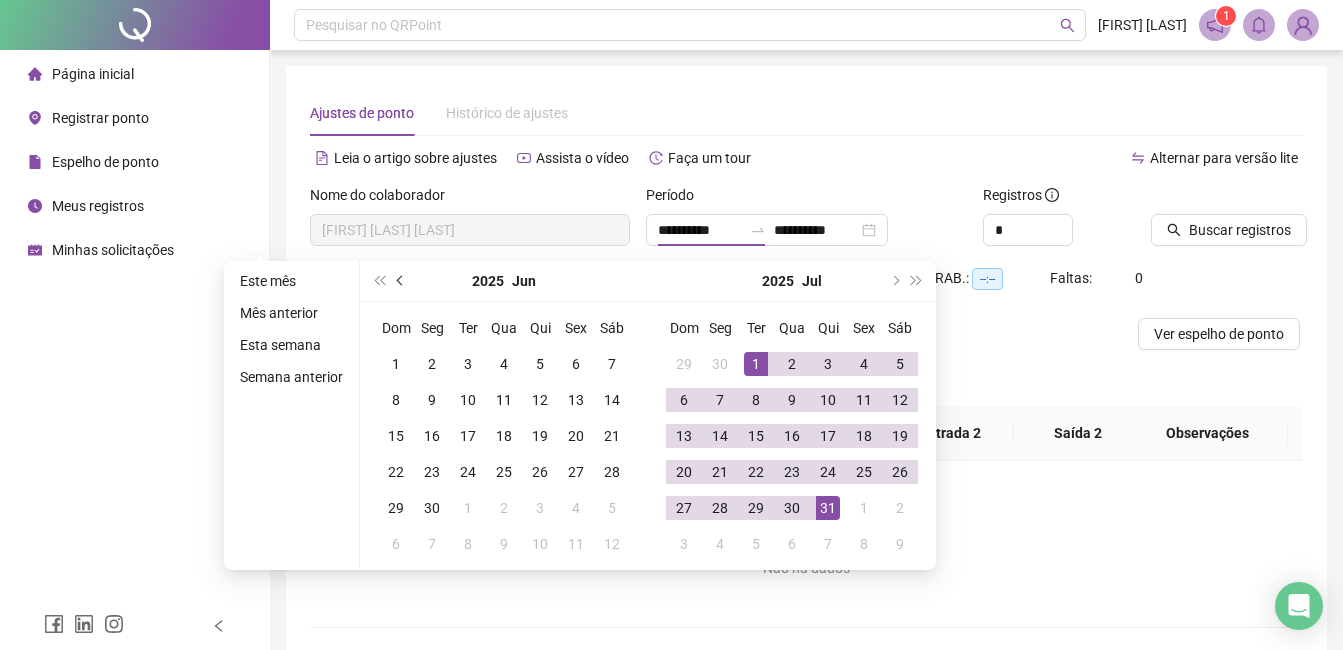 click at bounding box center (402, 281) 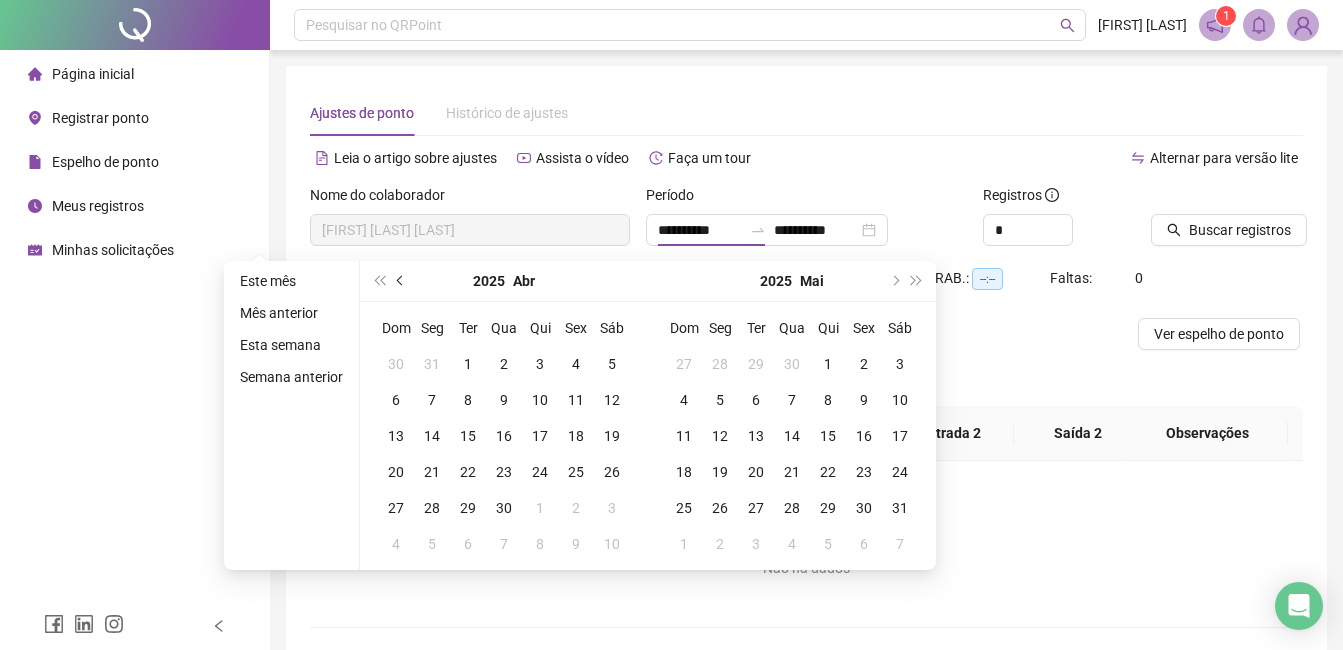 click at bounding box center (402, 281) 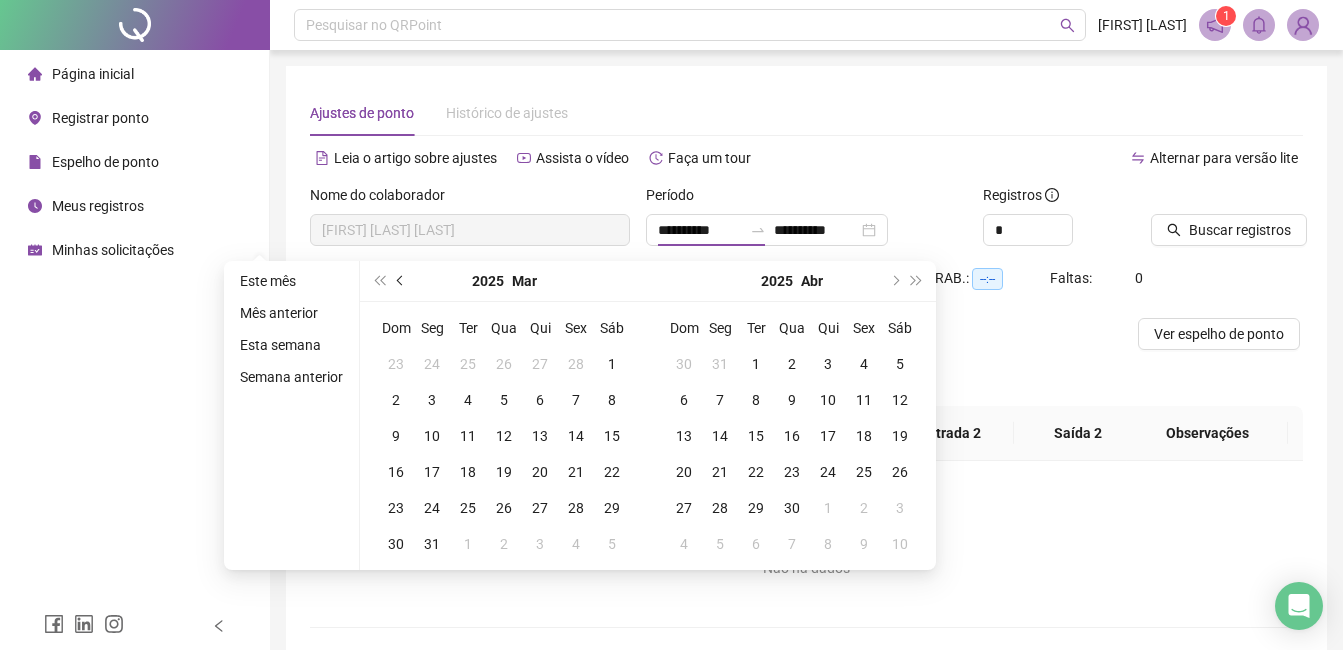 click at bounding box center (402, 281) 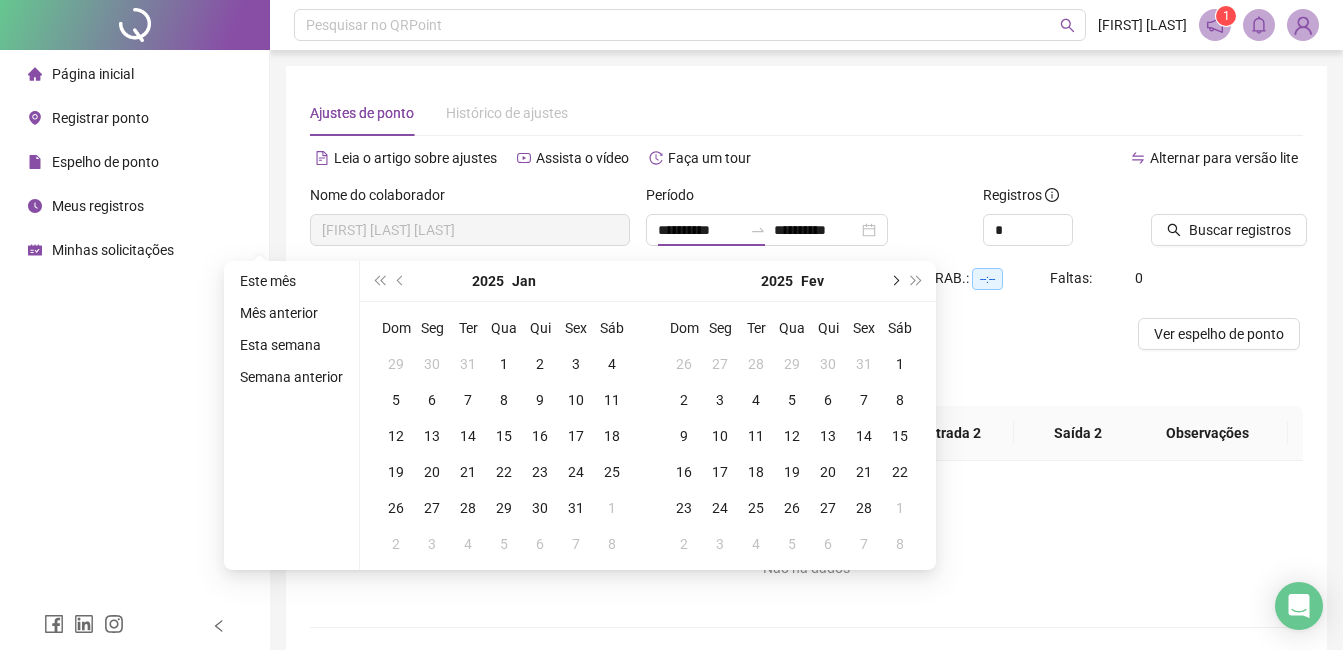 click at bounding box center (894, 281) 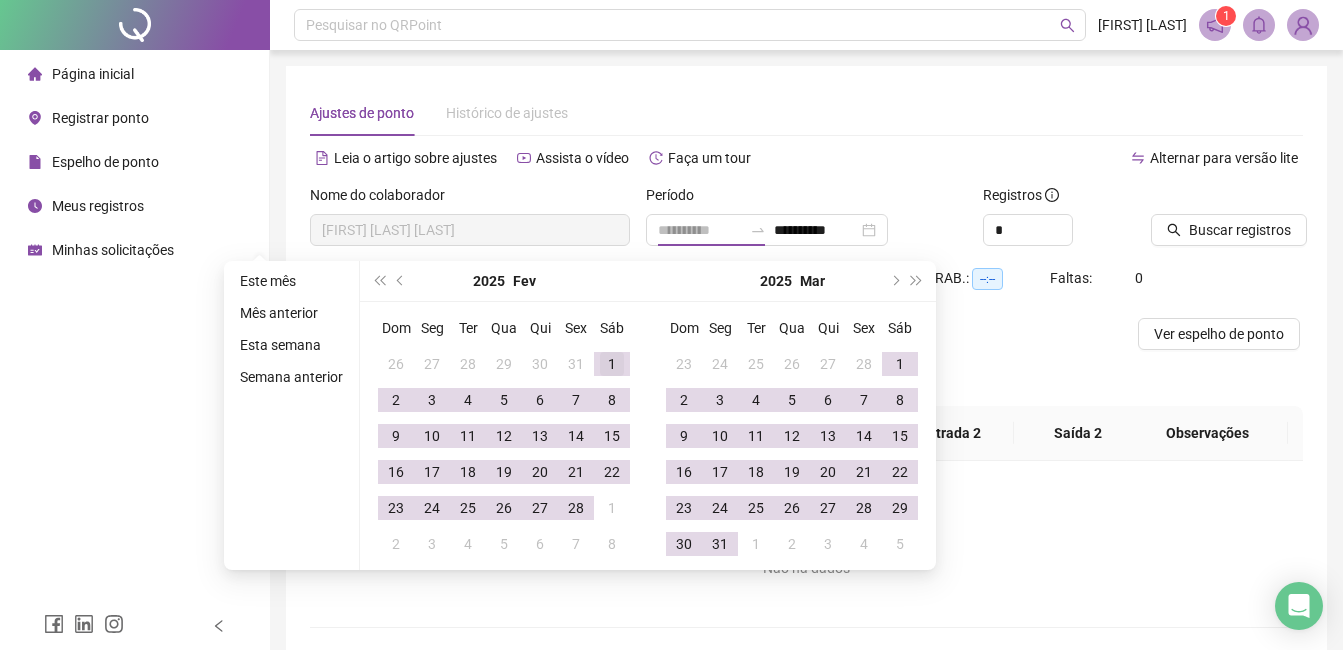 type on "**********" 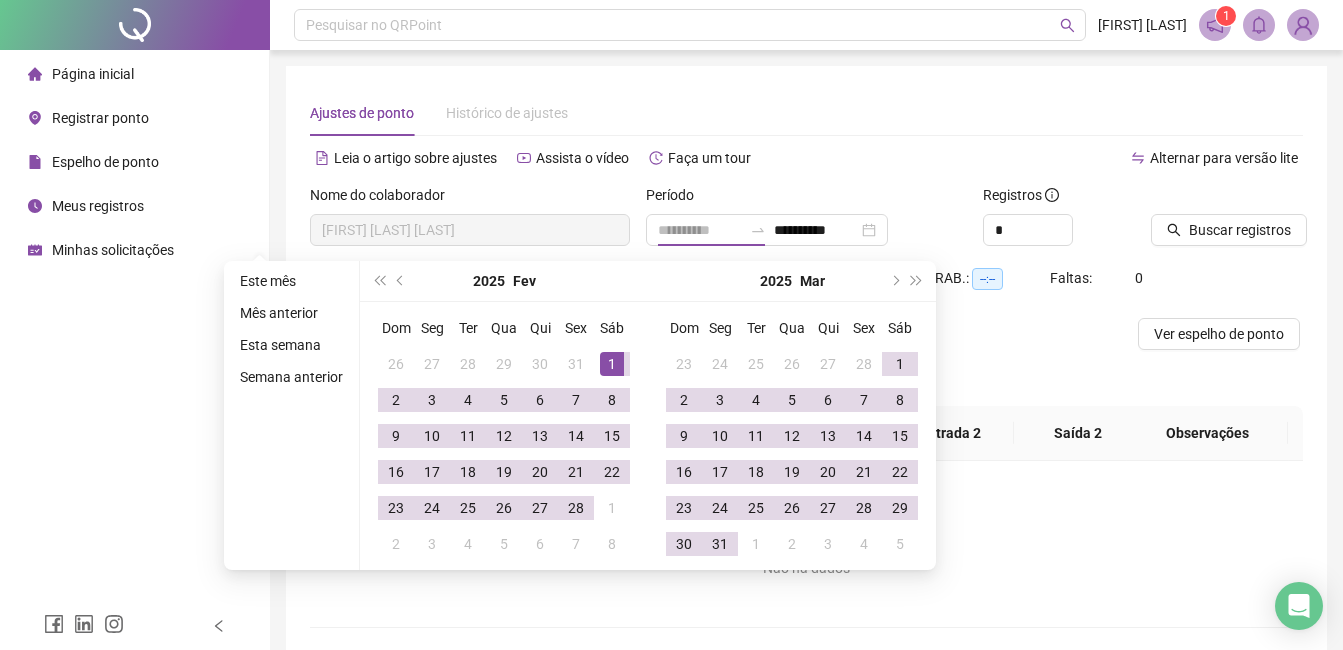 click on "1" at bounding box center (612, 364) 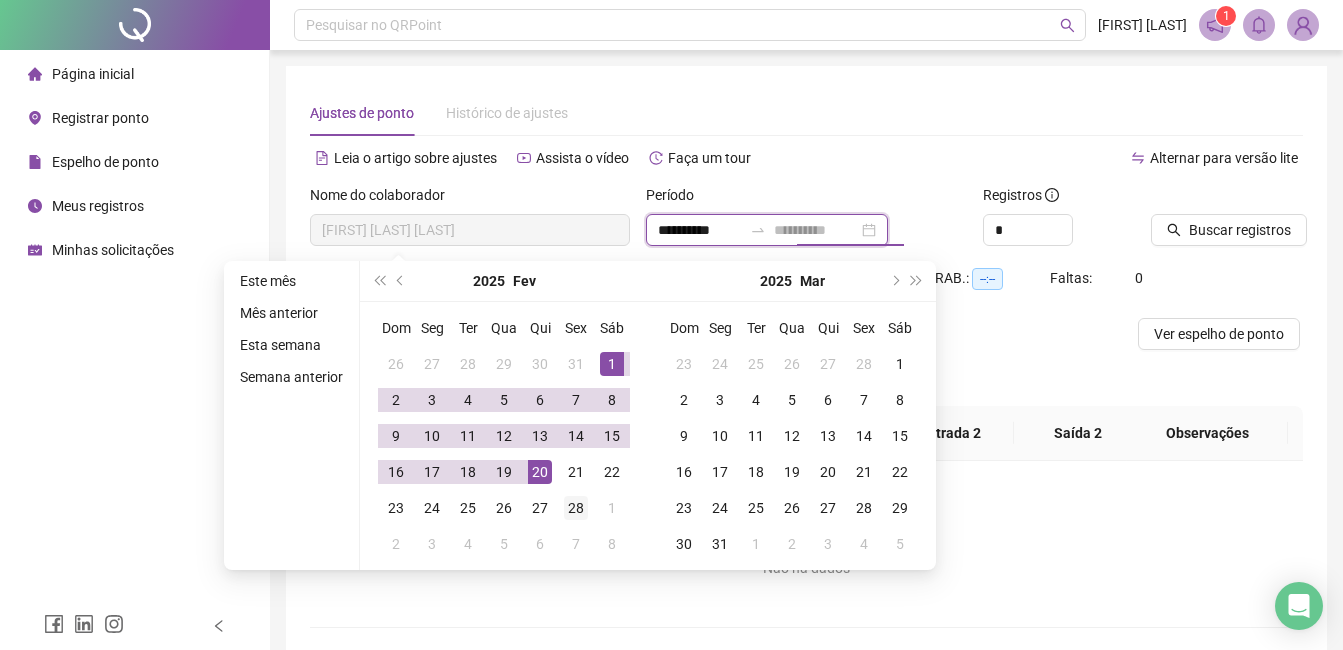 type on "**********" 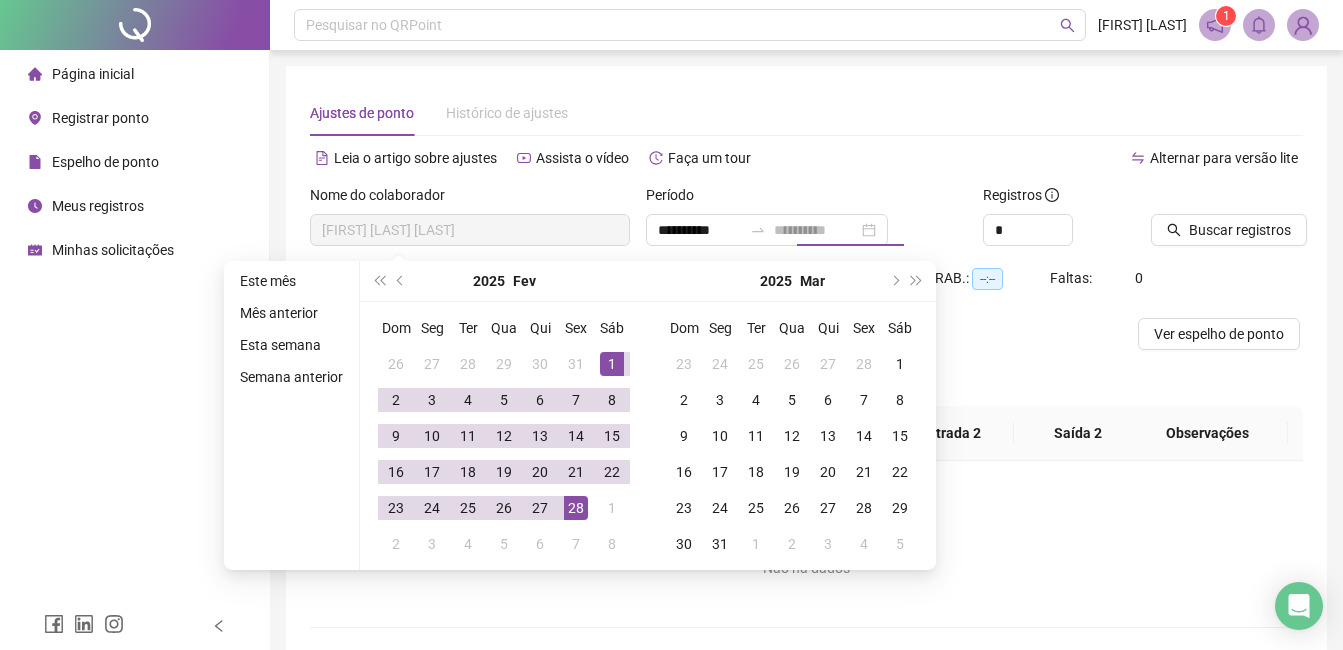 click on "28" at bounding box center [576, 508] 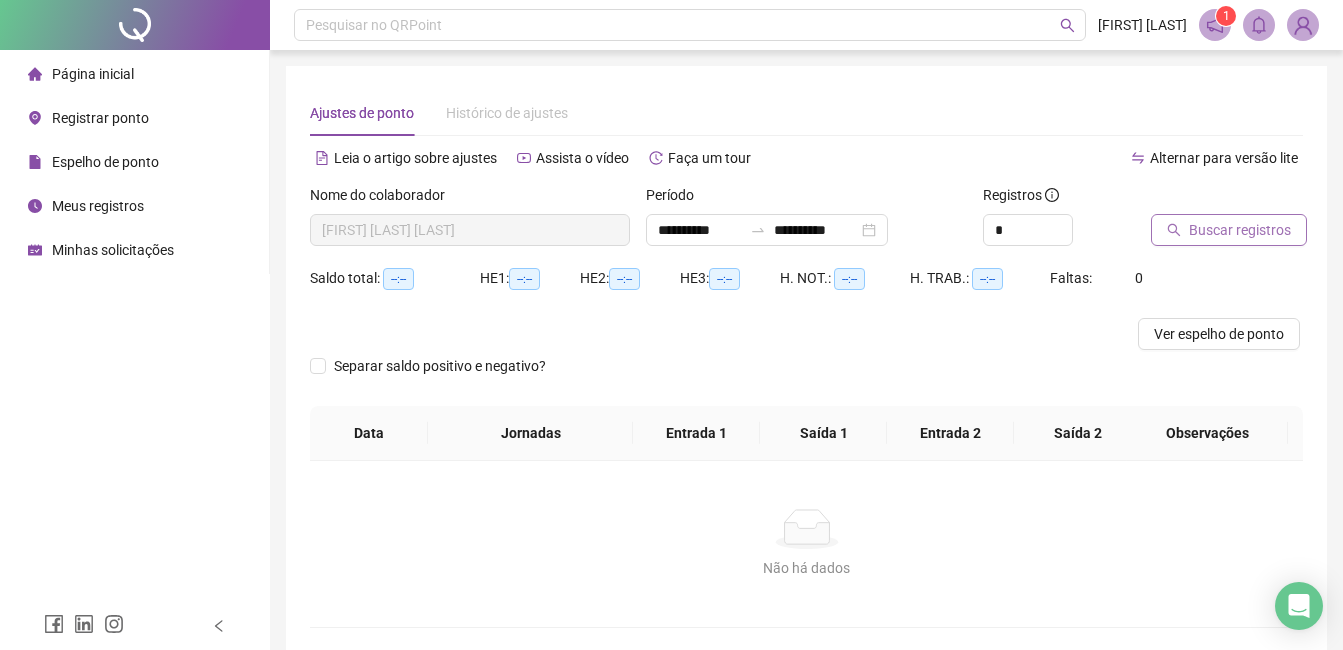 click on "Buscar registros" at bounding box center [1240, 230] 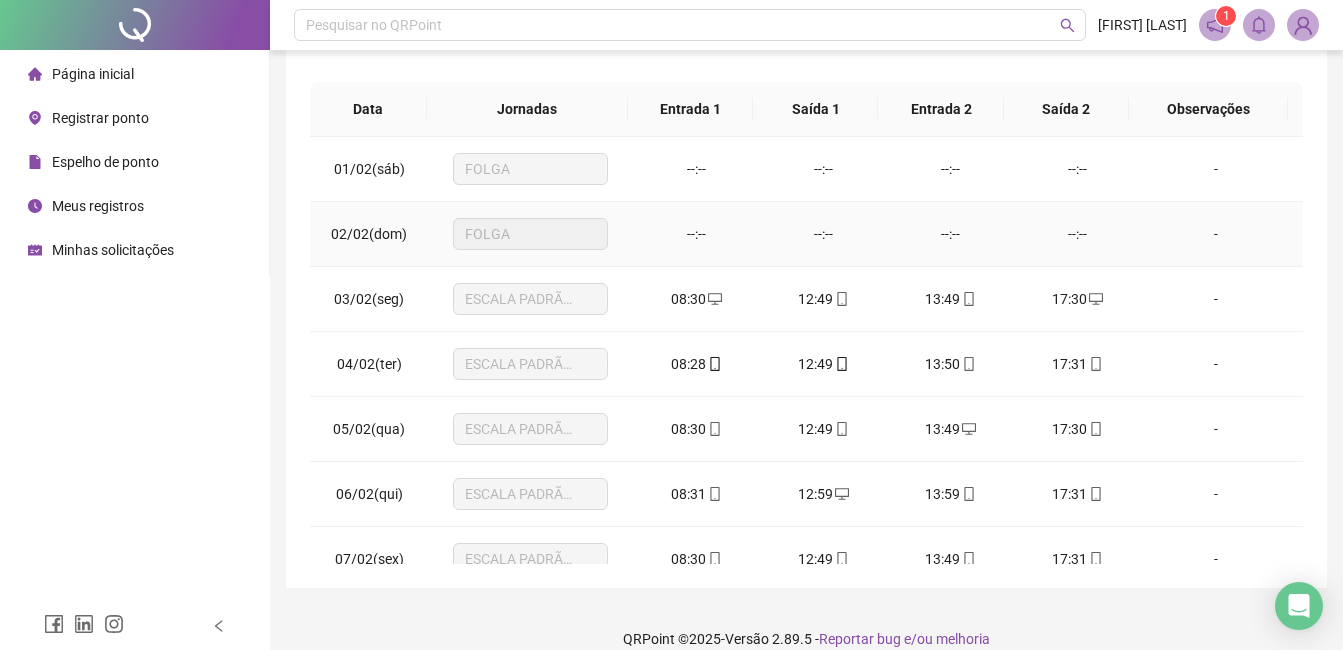 scroll, scrollTop: 372, scrollLeft: 0, axis: vertical 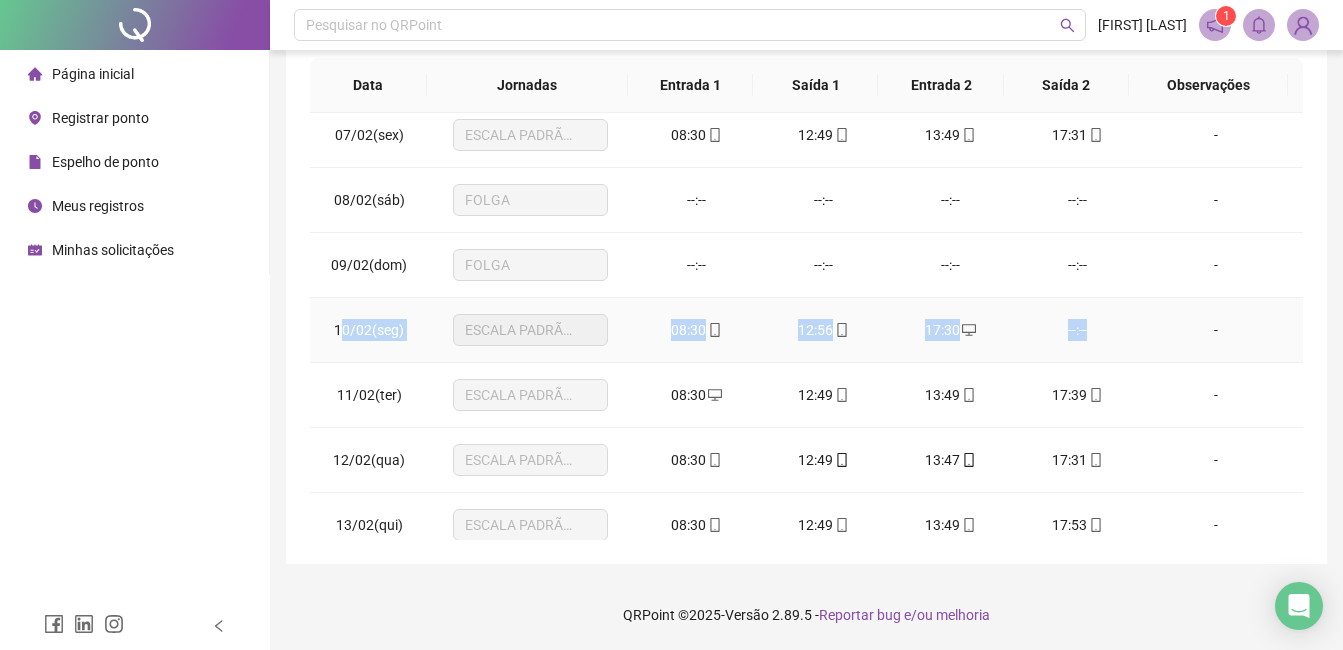 drag, startPoint x: 340, startPoint y: 328, endPoint x: 1106, endPoint y: 344, distance: 766.16705 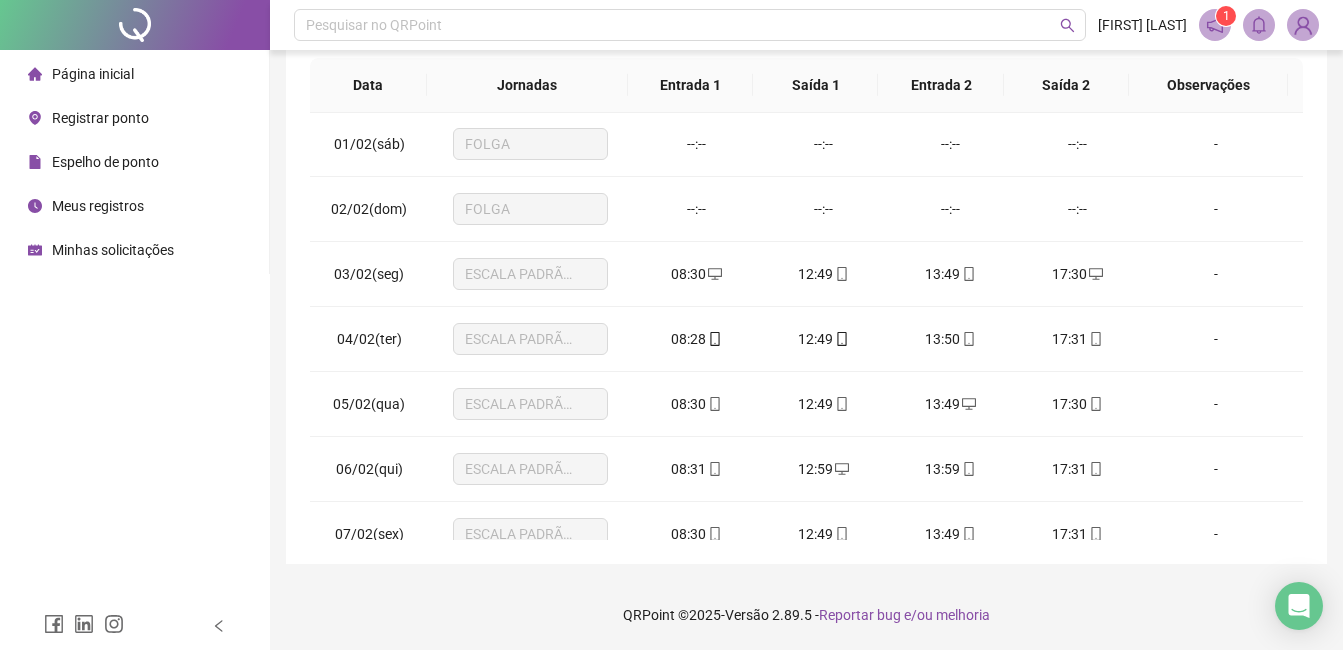 scroll, scrollTop: 0, scrollLeft: 0, axis: both 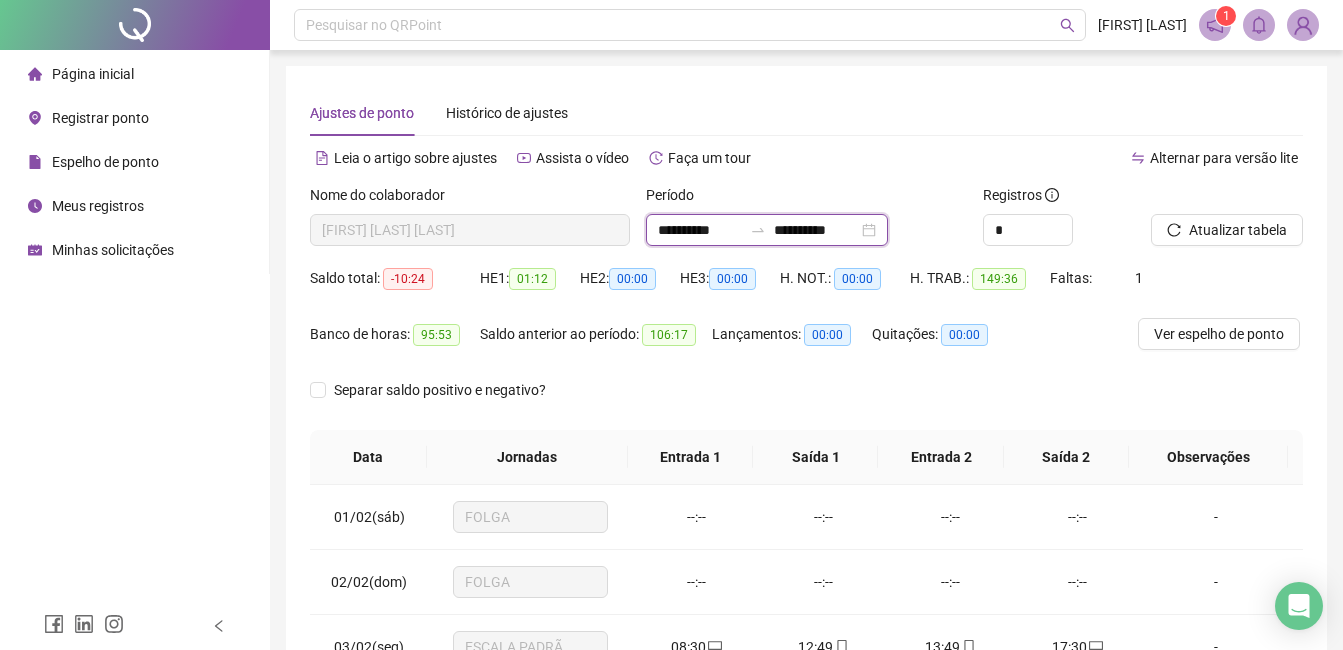 click on "**********" at bounding box center [700, 230] 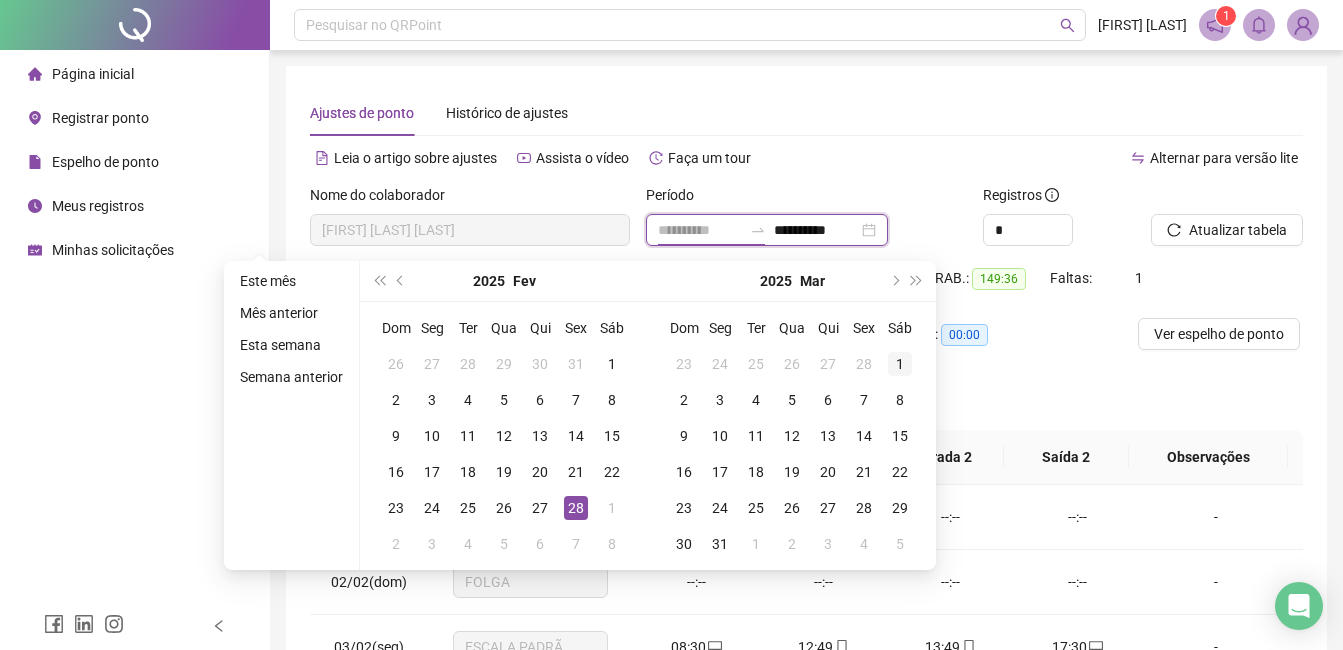 type on "**********" 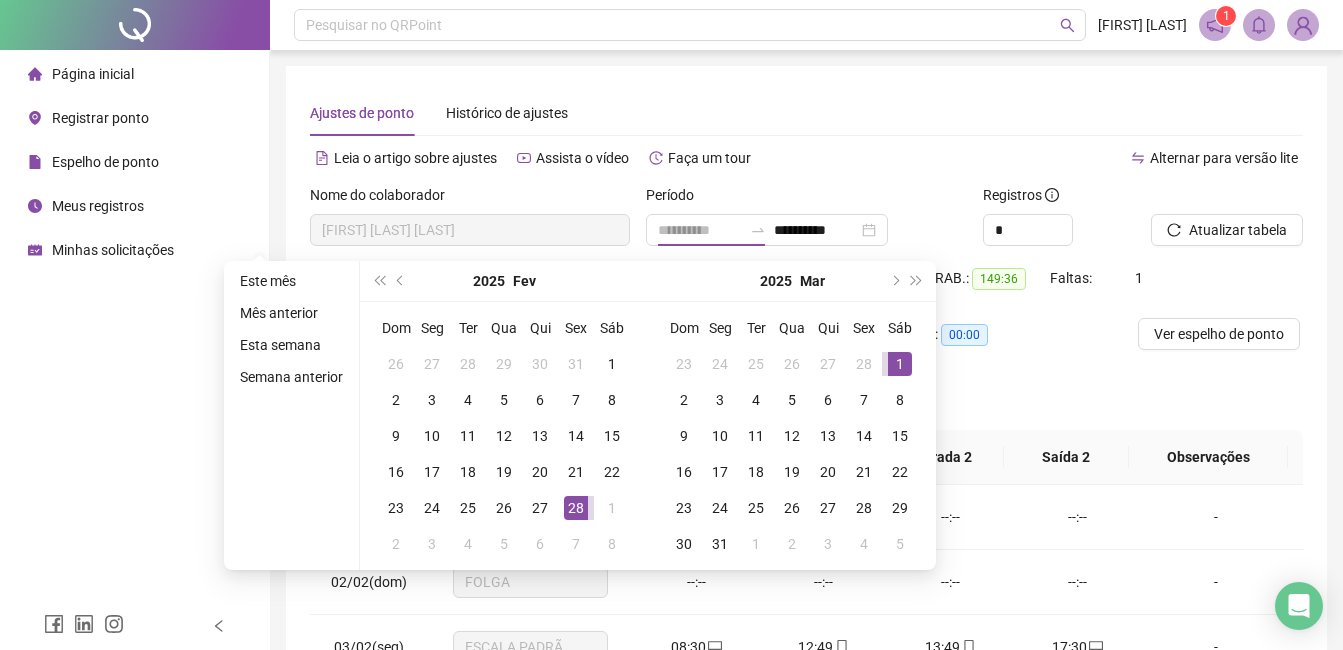 click on "1" at bounding box center [900, 364] 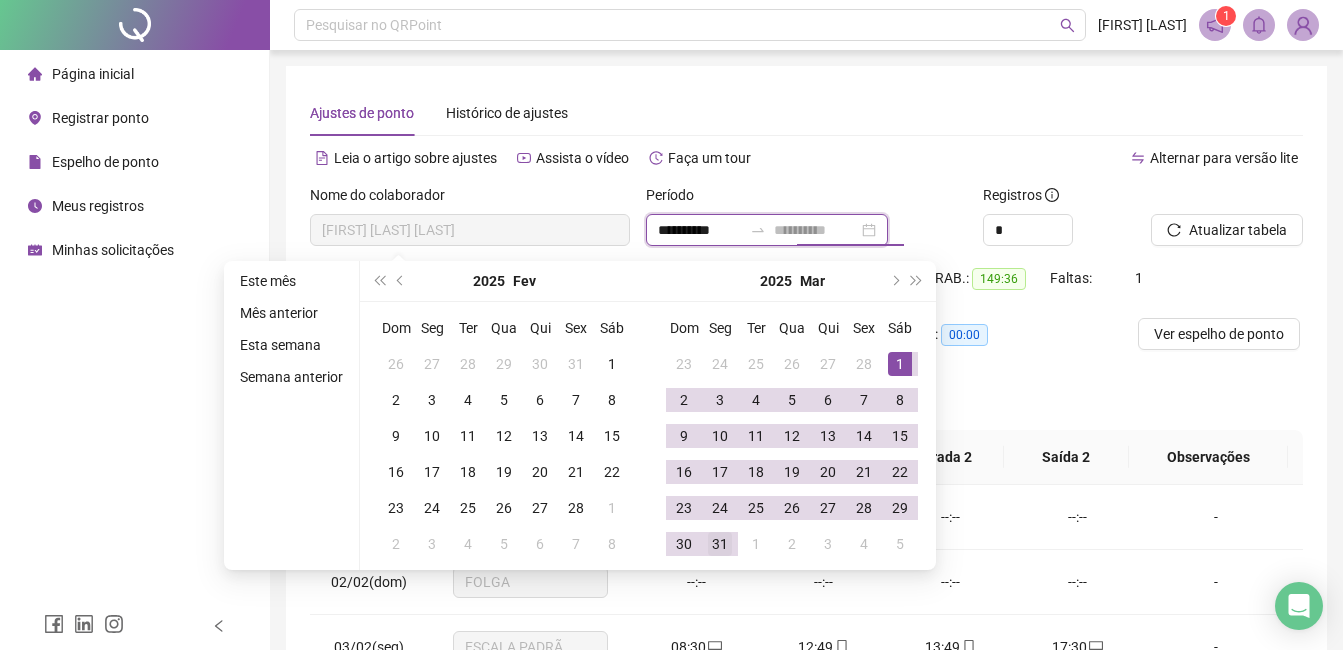 type on "**********" 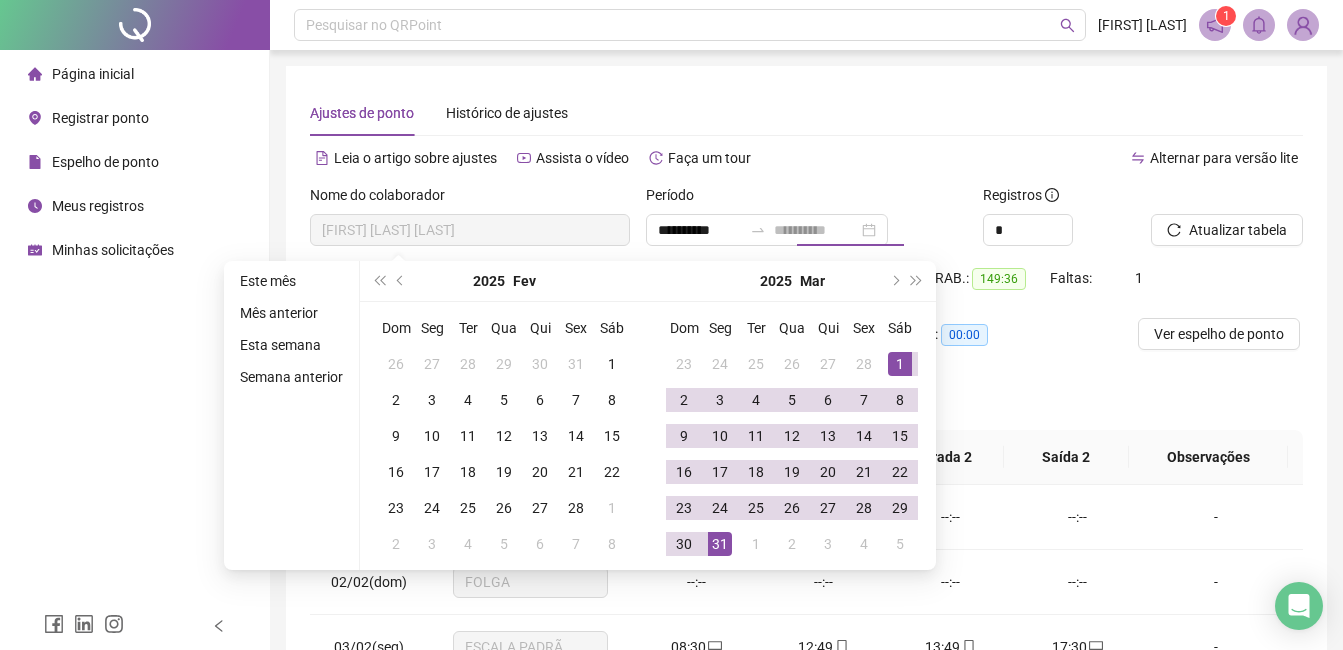 click on "31" at bounding box center (720, 544) 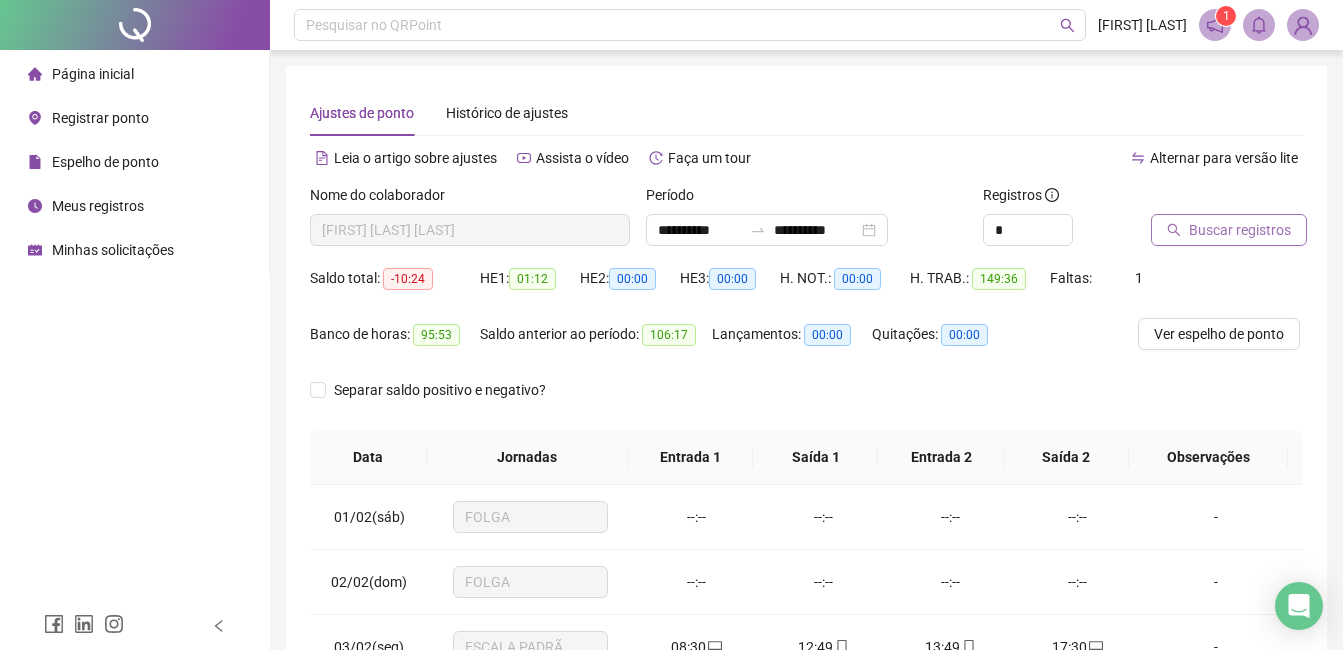 click on "Buscar registros" at bounding box center (1240, 230) 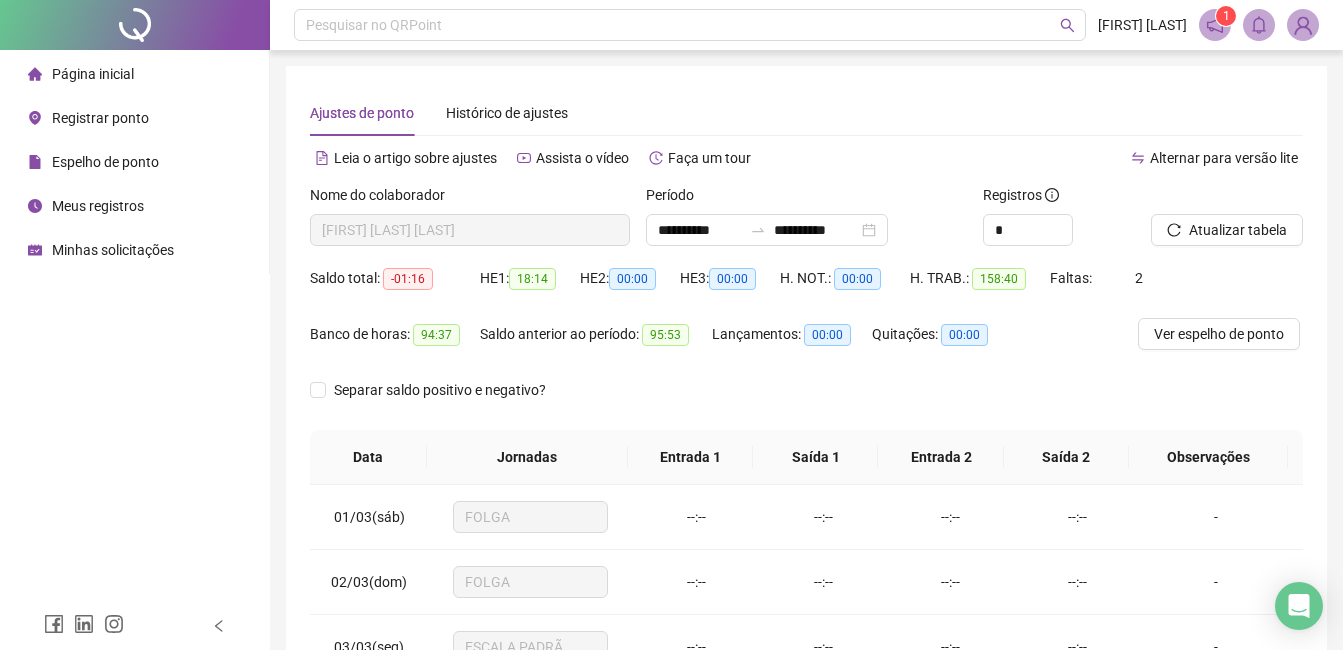scroll, scrollTop: 200, scrollLeft: 0, axis: vertical 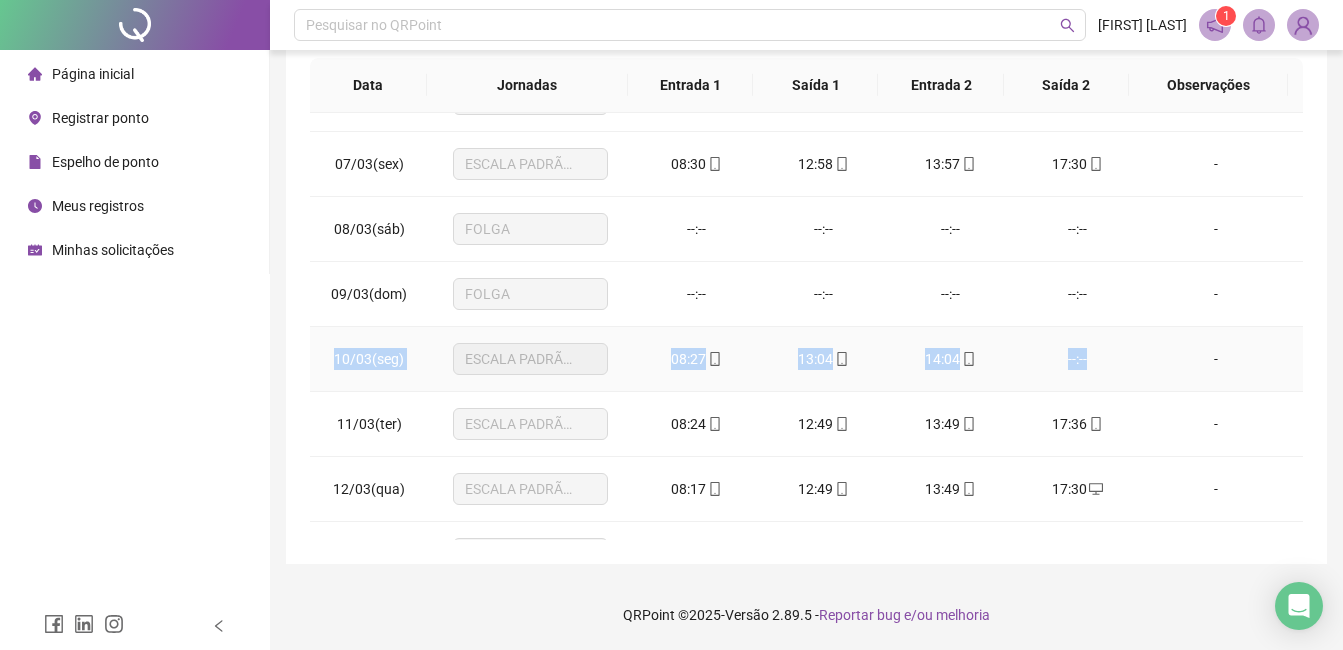 drag, startPoint x: 330, startPoint y: 363, endPoint x: 1086, endPoint y: 355, distance: 756.0423 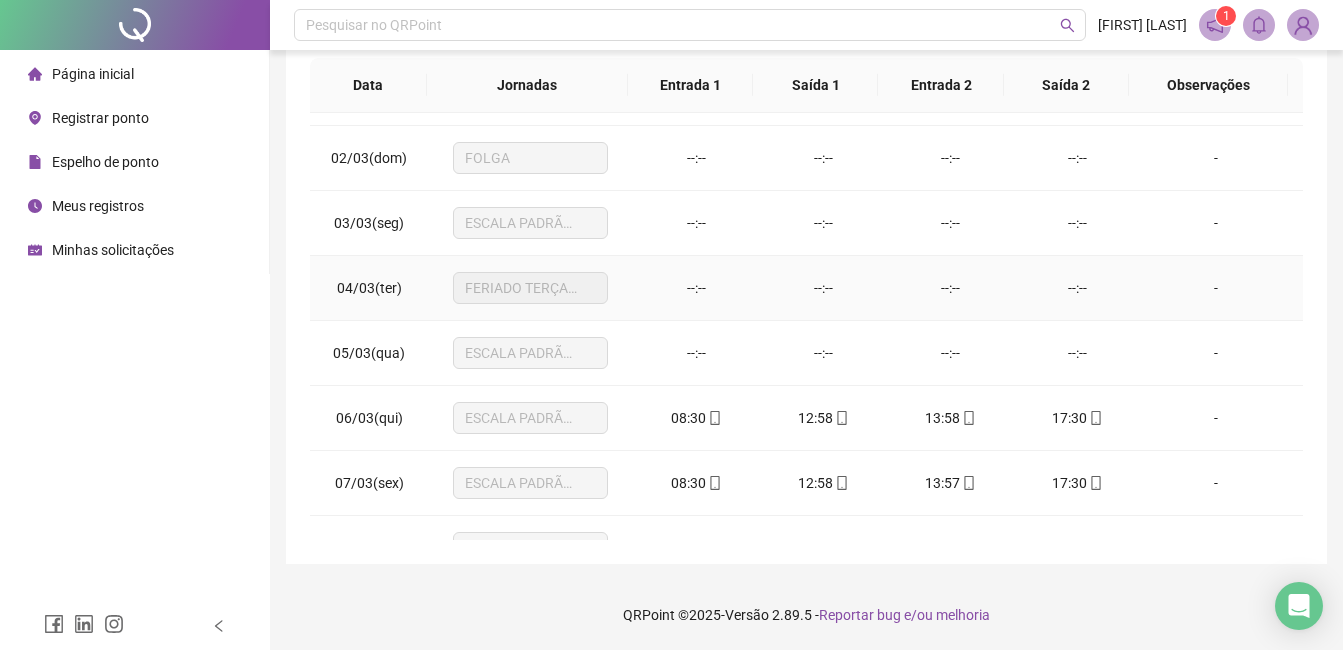 scroll, scrollTop: 0, scrollLeft: 0, axis: both 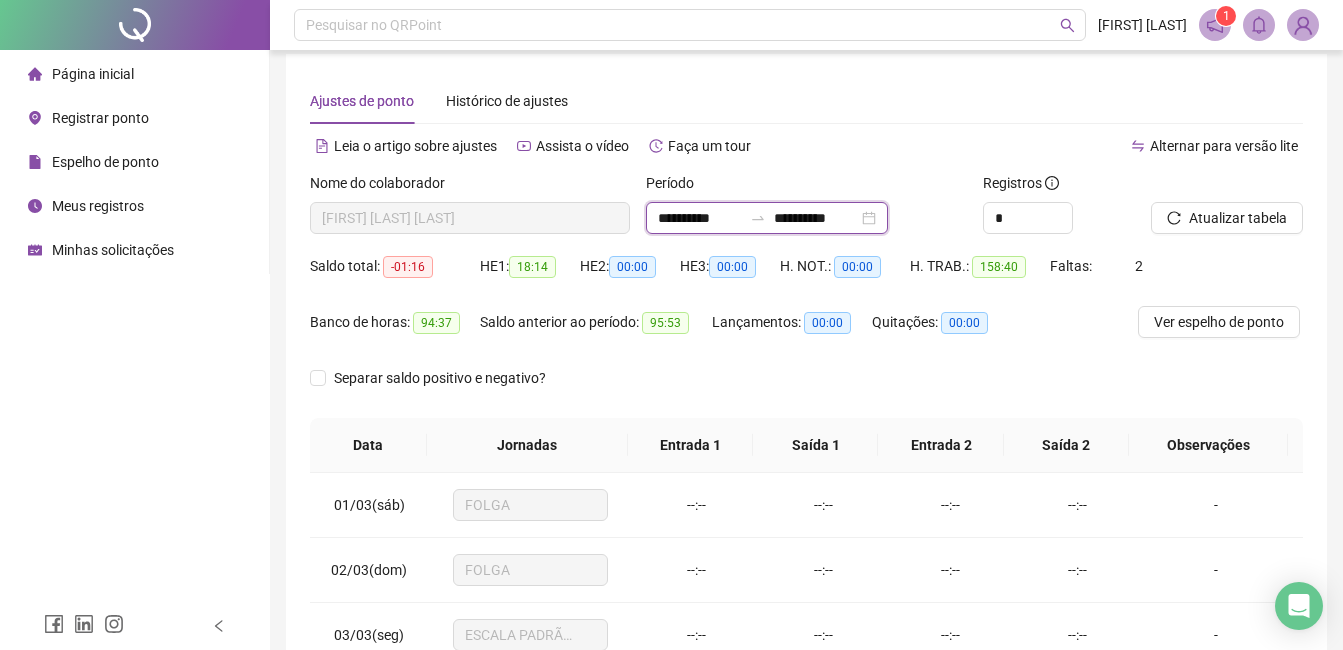 click on "**********" at bounding box center [700, 218] 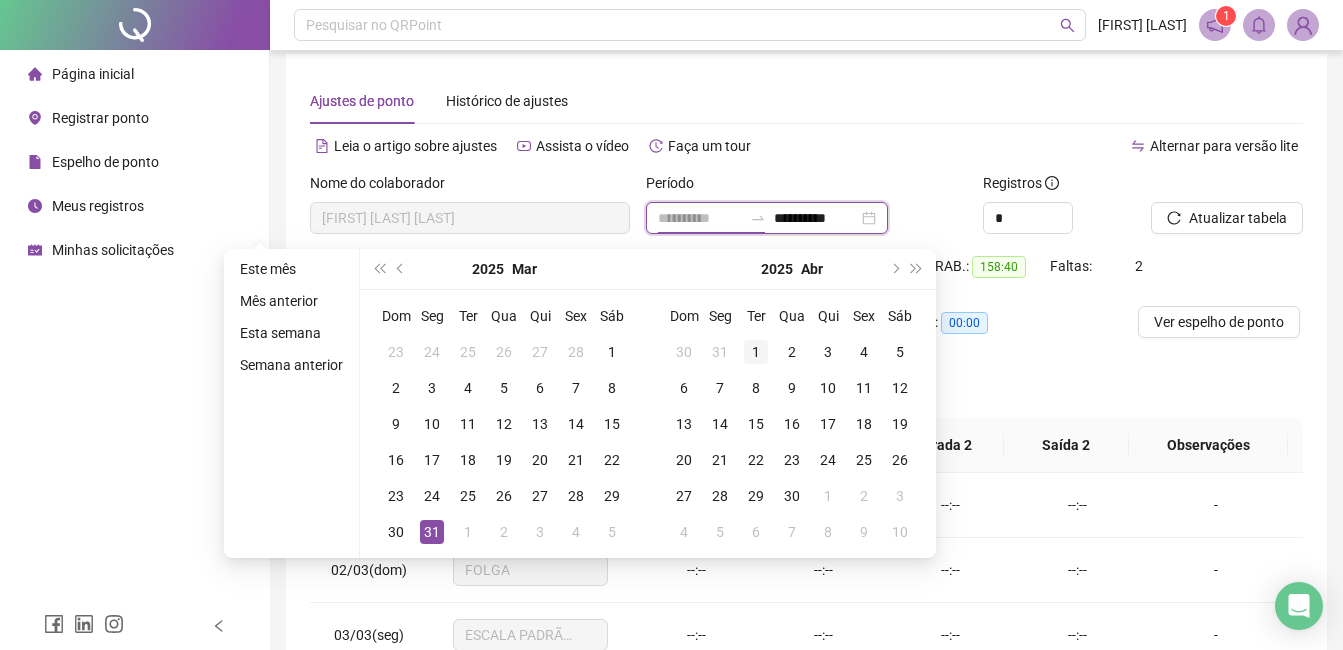 type on "**********" 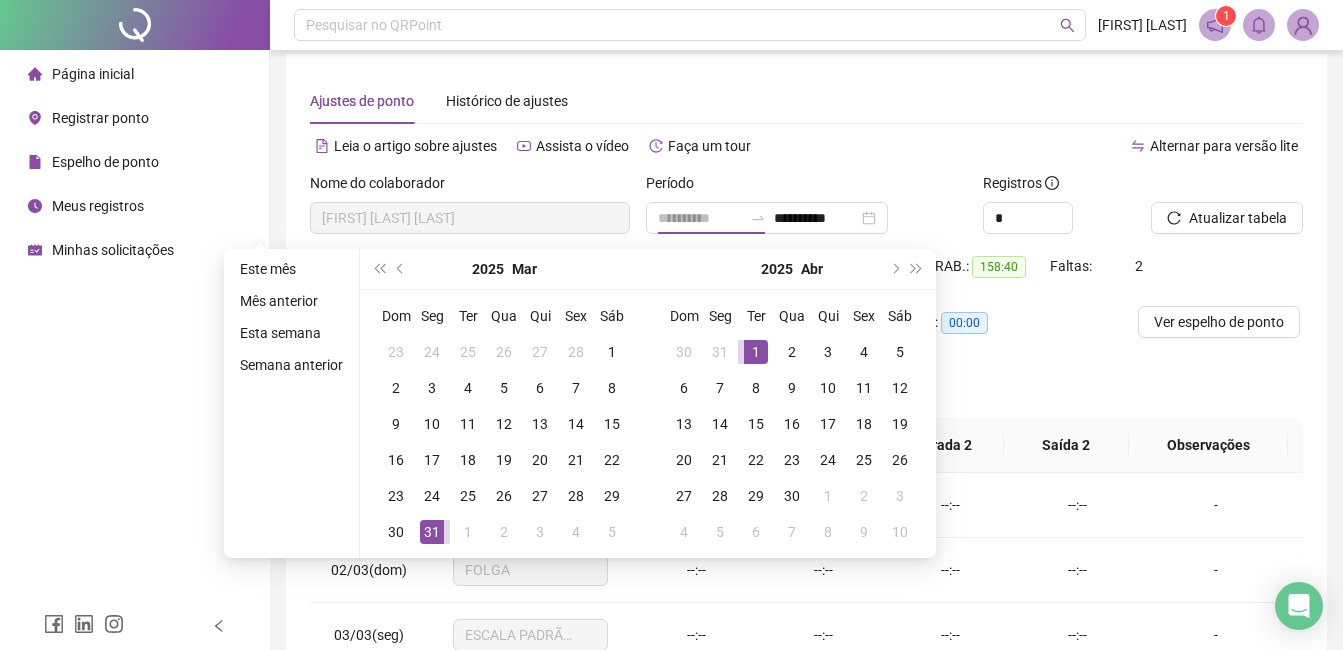 click on "1" at bounding box center (756, 352) 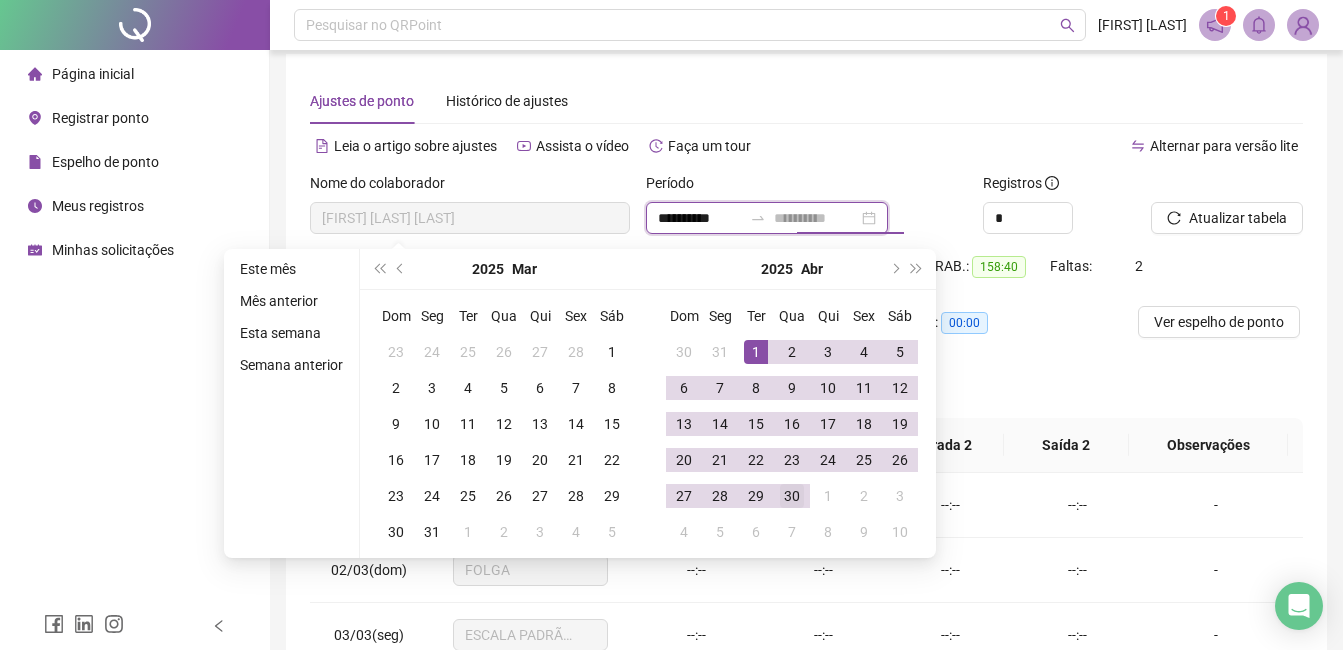 type on "**********" 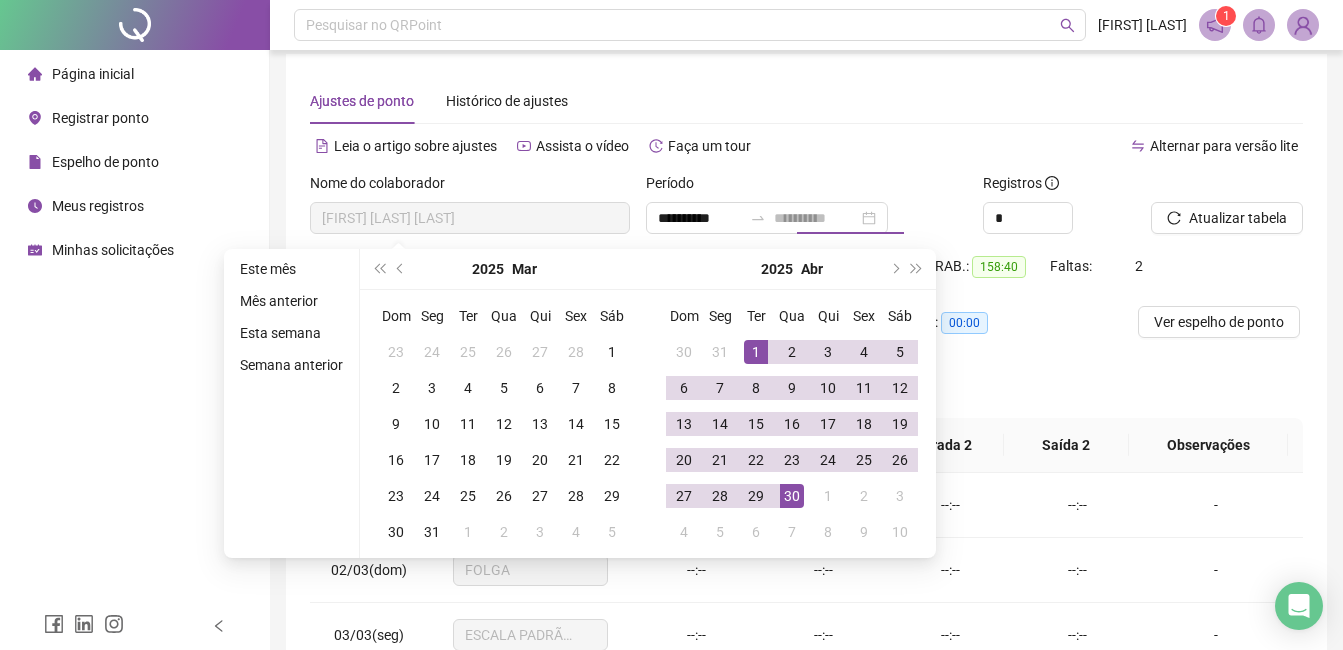 click on "30" at bounding box center (792, 496) 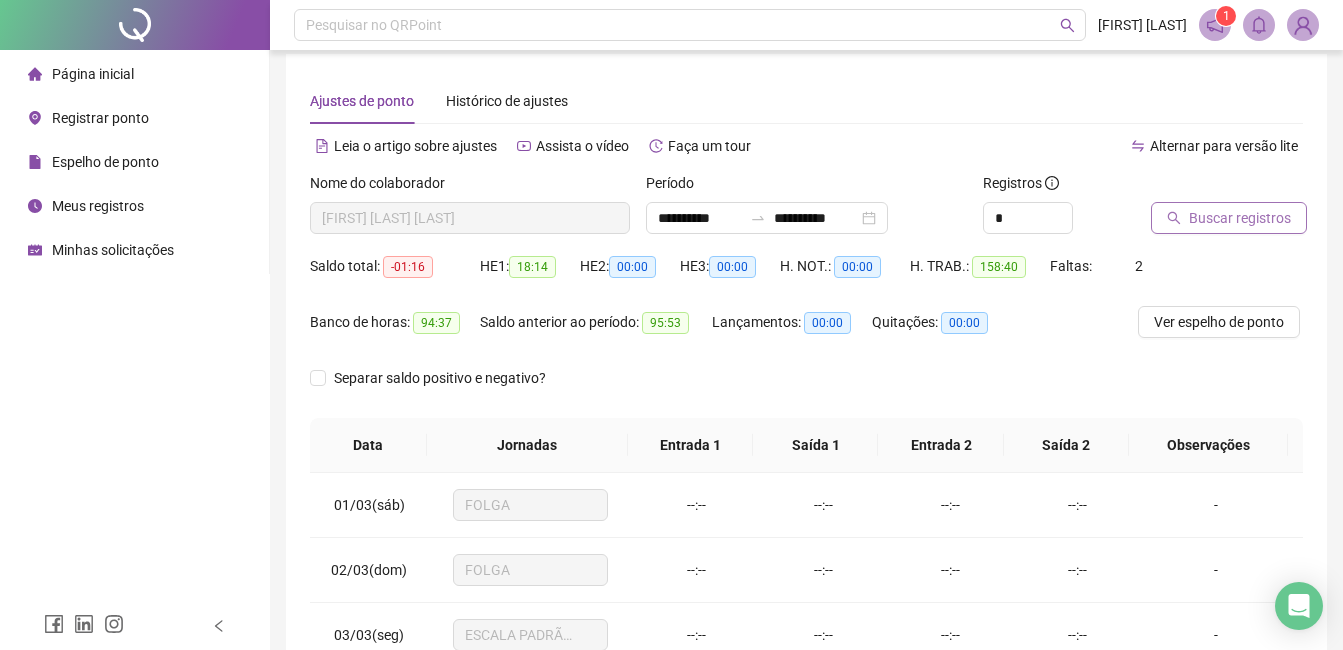 click on "Buscar registros" at bounding box center [1240, 218] 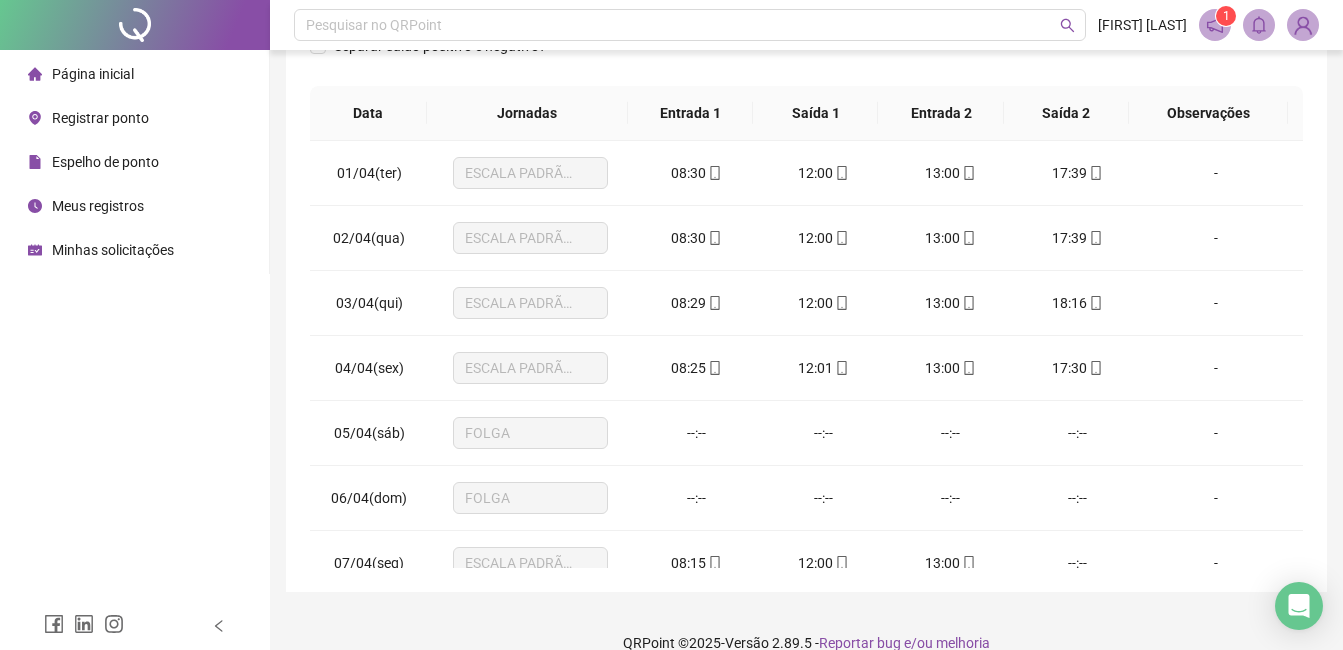 scroll, scrollTop: 372, scrollLeft: 0, axis: vertical 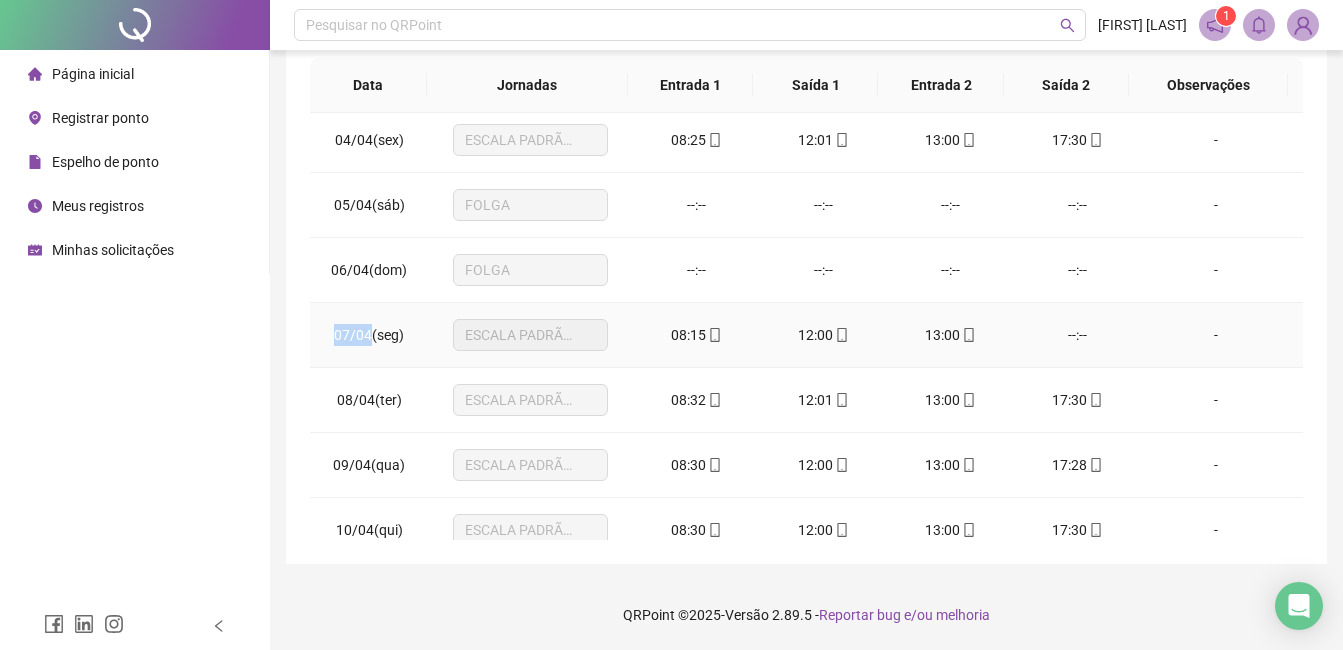 drag, startPoint x: 336, startPoint y: 333, endPoint x: 370, endPoint y: 333, distance: 34 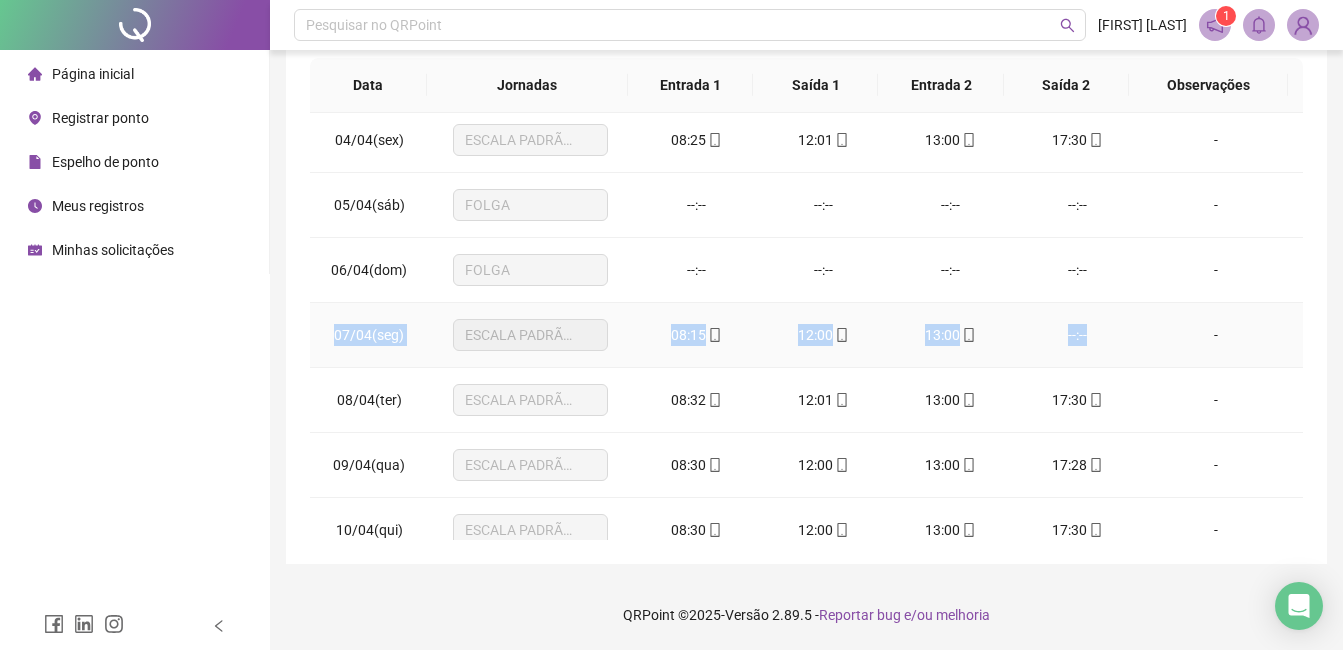 click on "--:--" at bounding box center (1077, 335) 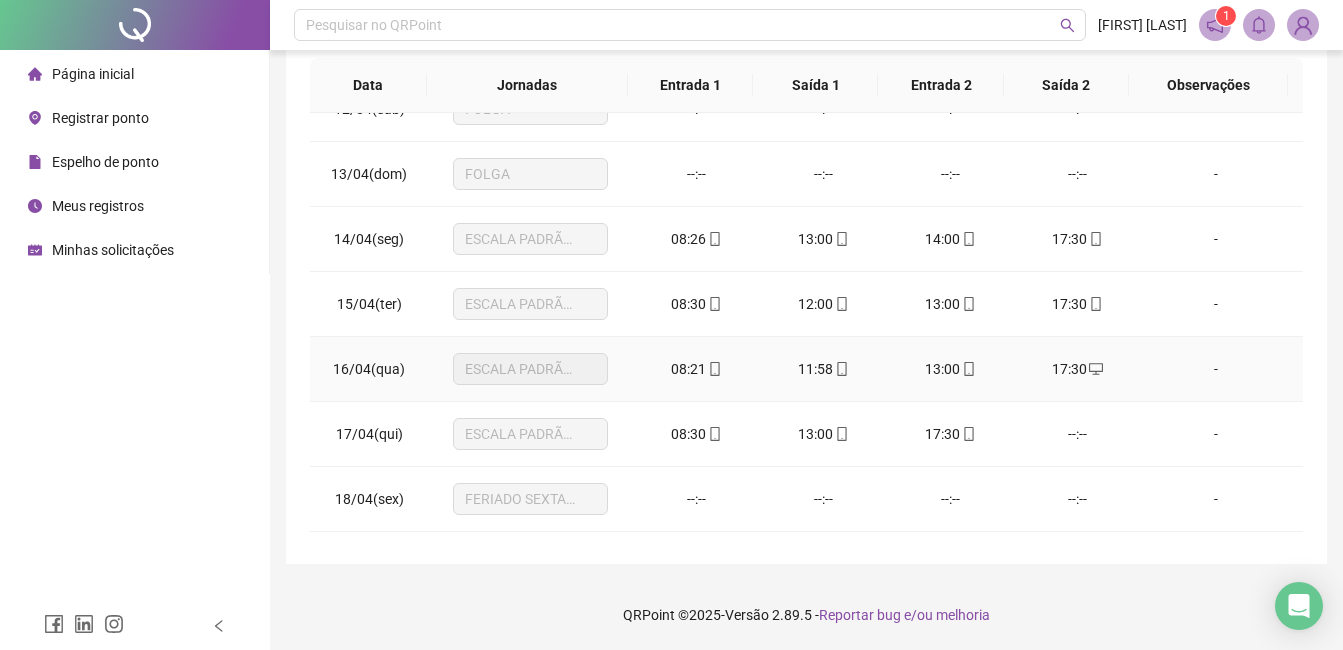 scroll, scrollTop: 800, scrollLeft: 0, axis: vertical 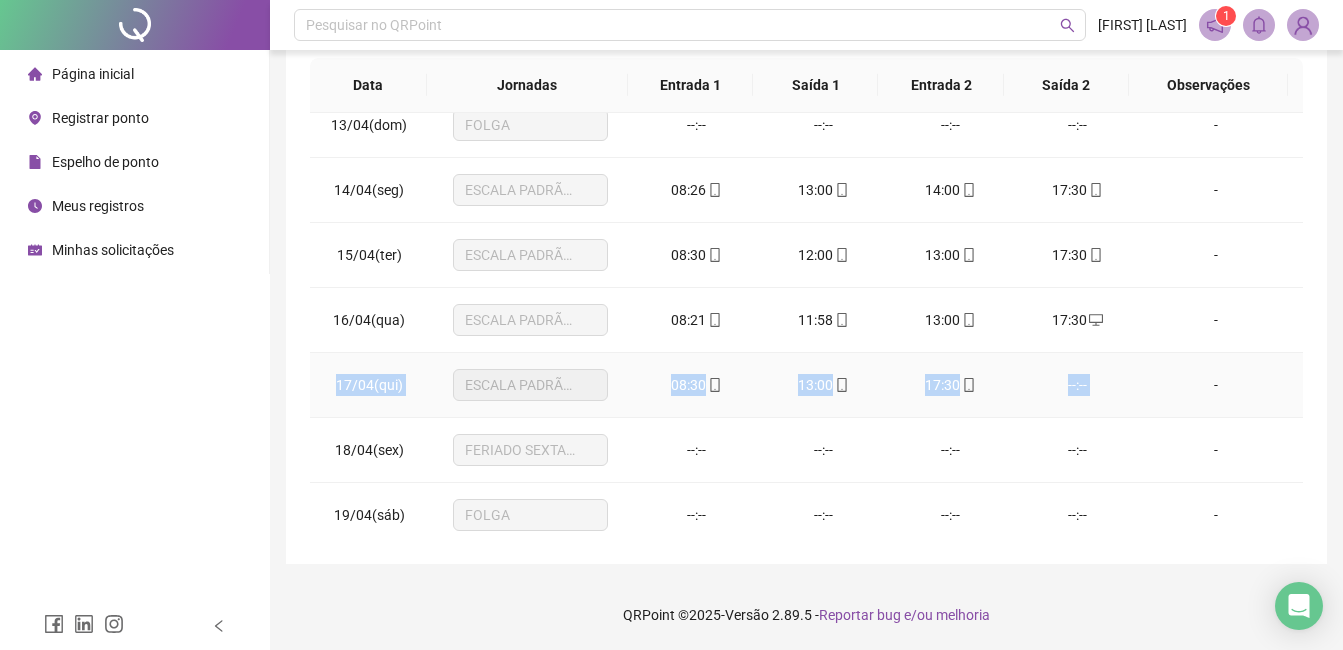 drag, startPoint x: 335, startPoint y: 387, endPoint x: 1170, endPoint y: 375, distance: 835.08624 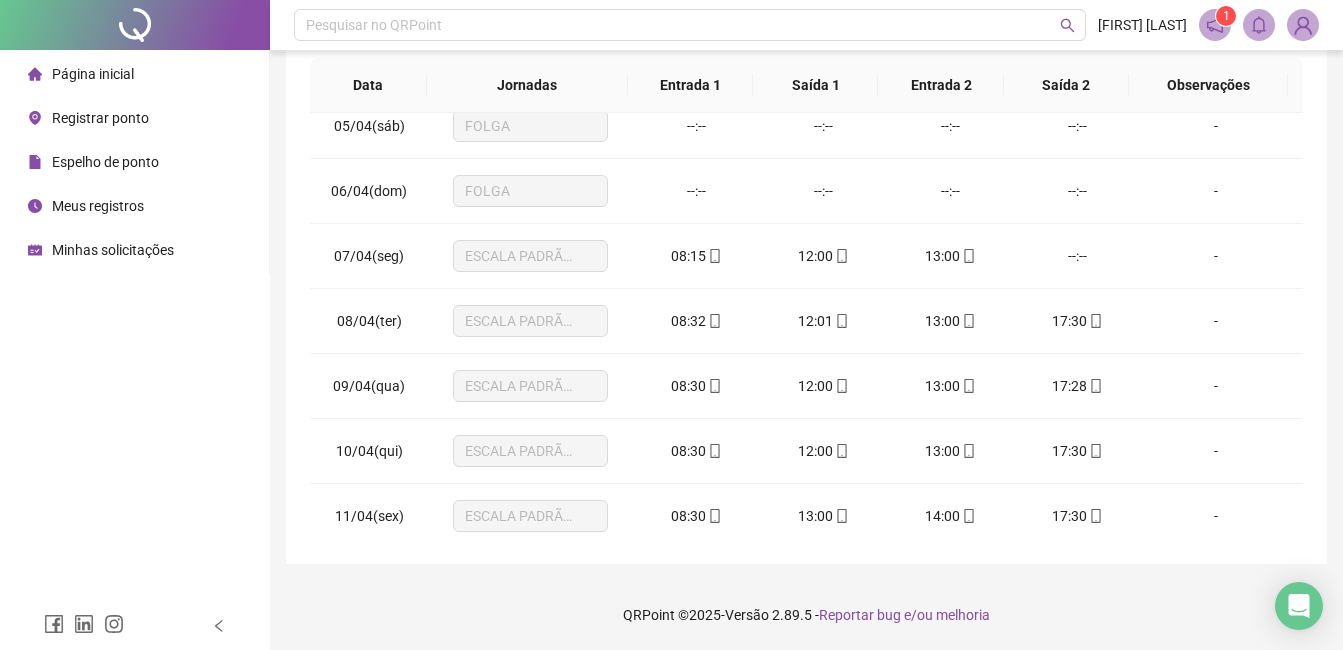 scroll, scrollTop: 0, scrollLeft: 0, axis: both 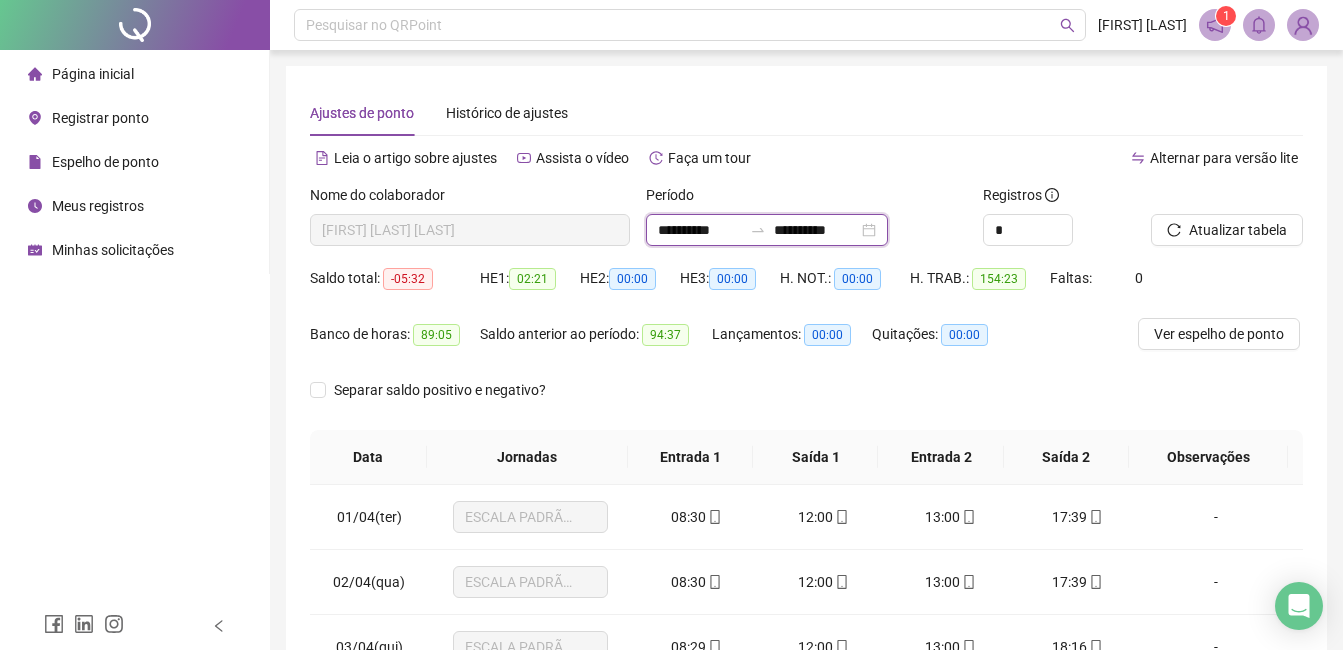 click on "**********" at bounding box center [700, 230] 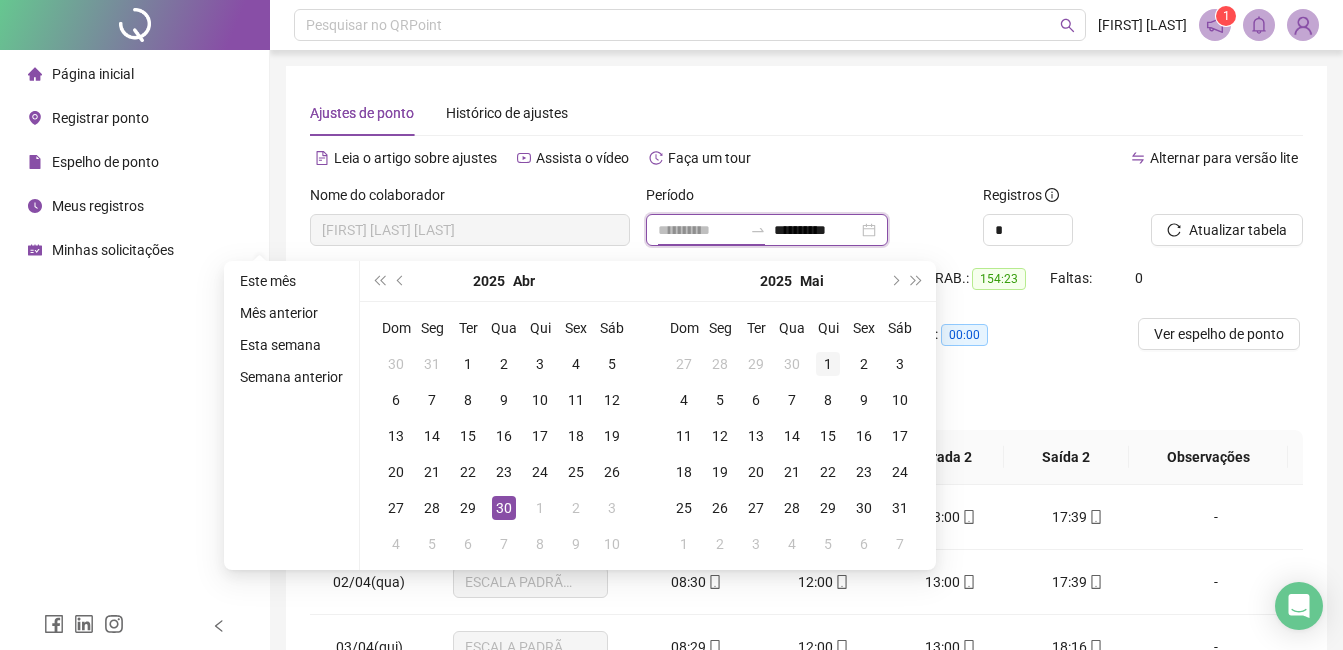 type on "**********" 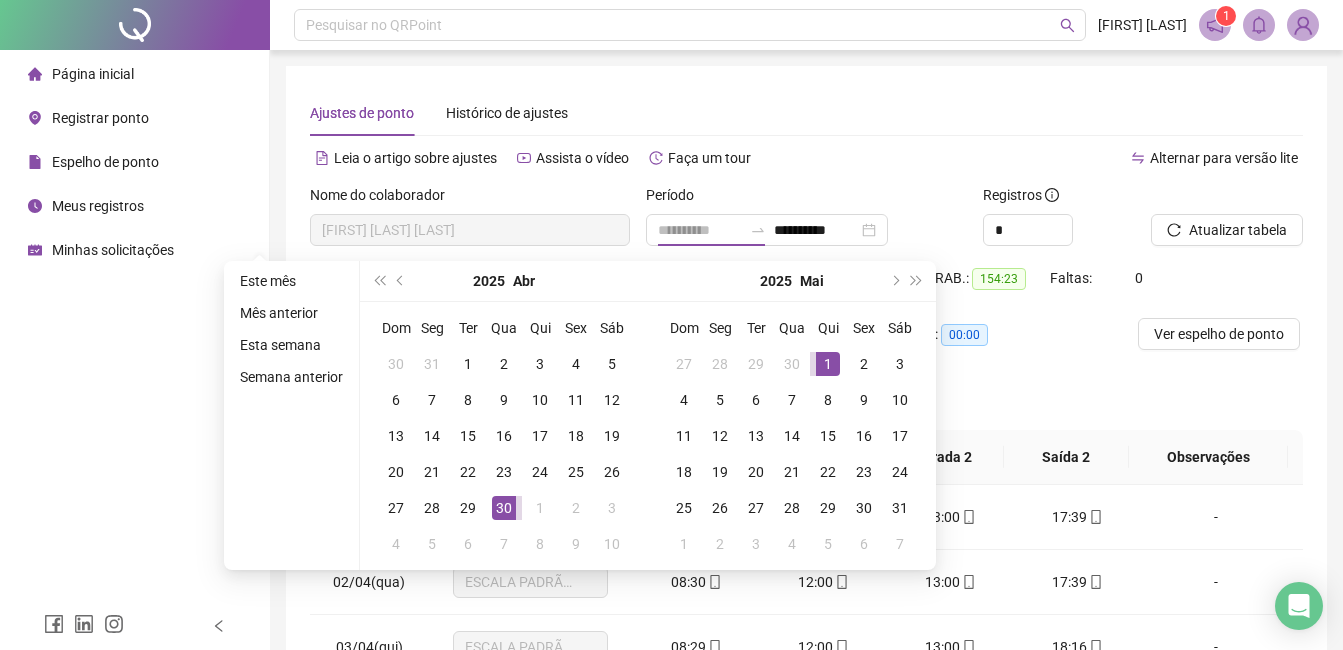 click on "1" at bounding box center [828, 364] 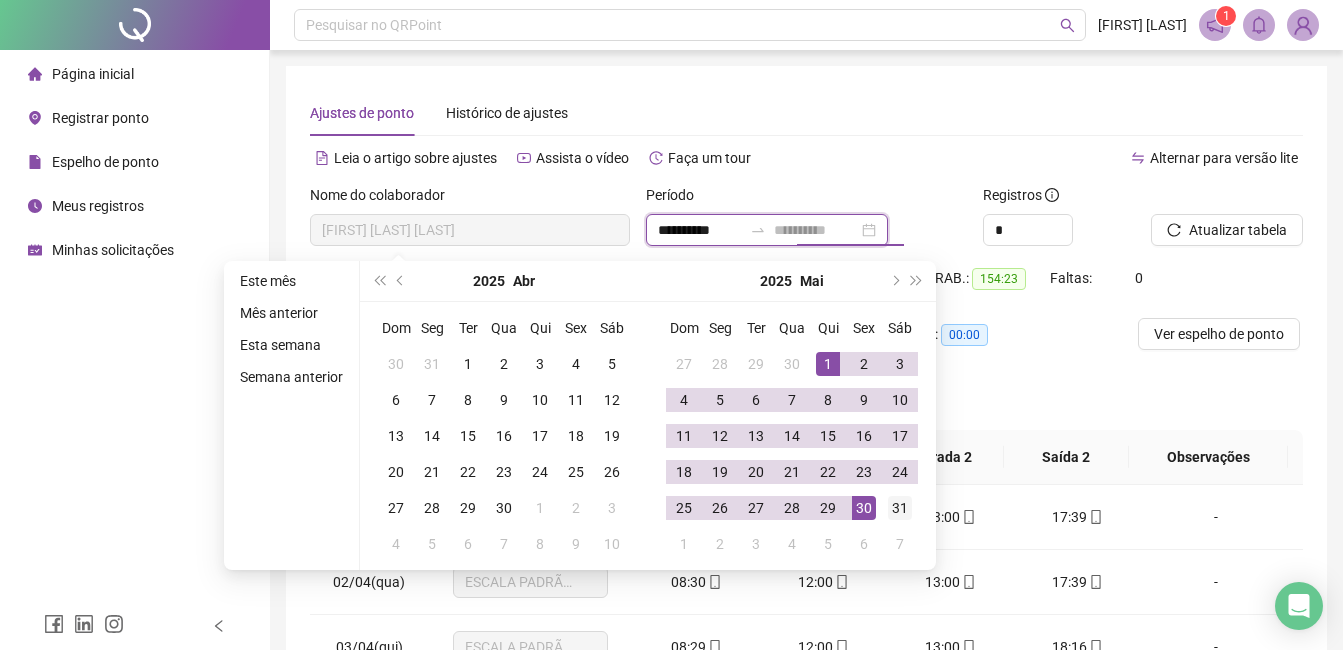 type on "**********" 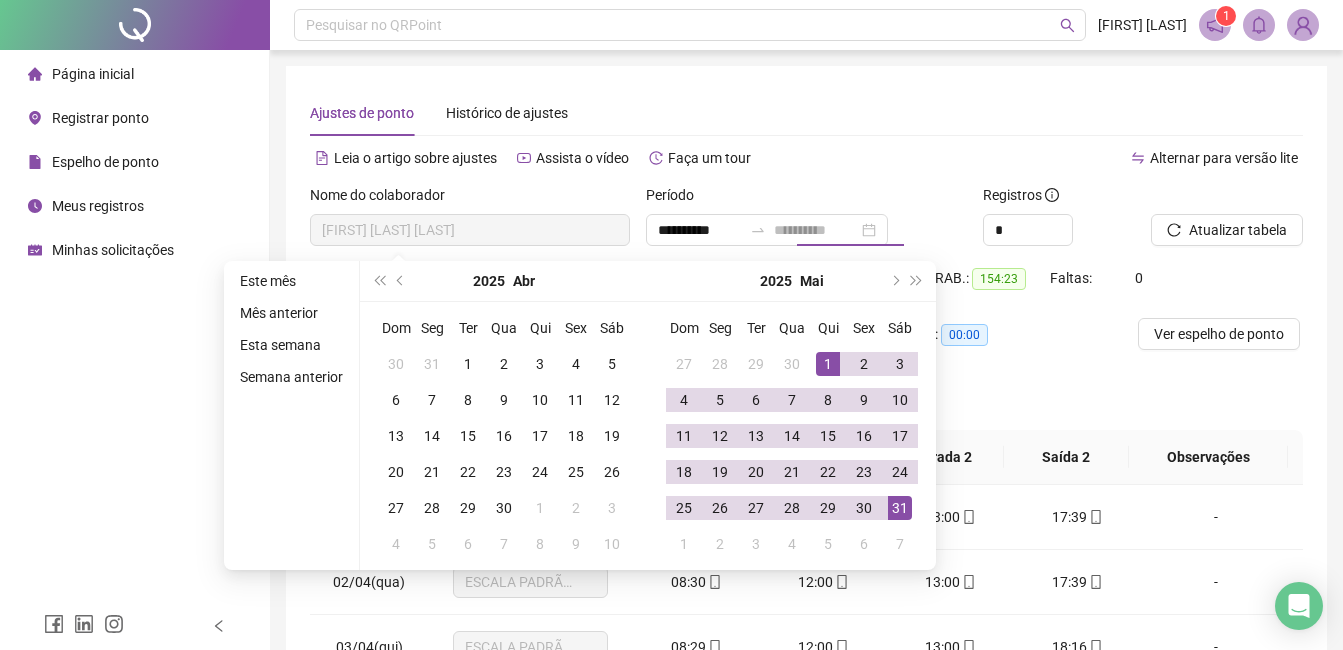 click on "31" at bounding box center (900, 508) 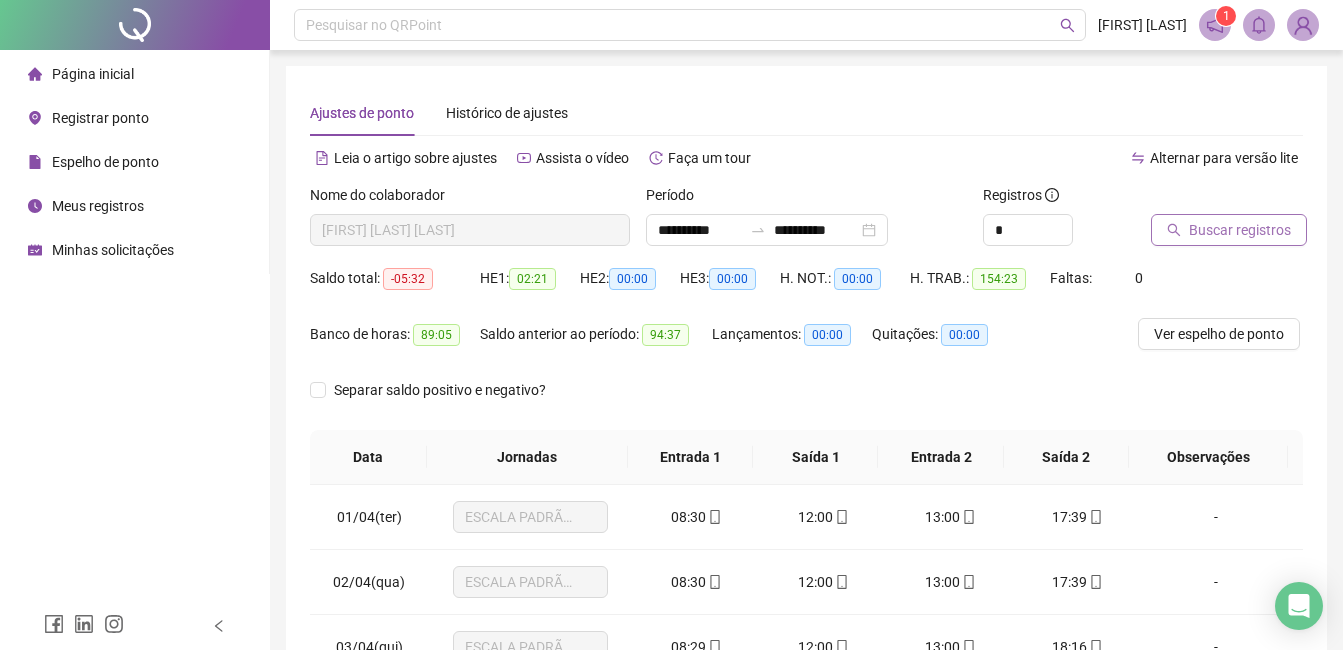 click on "Buscar registros" at bounding box center (1240, 230) 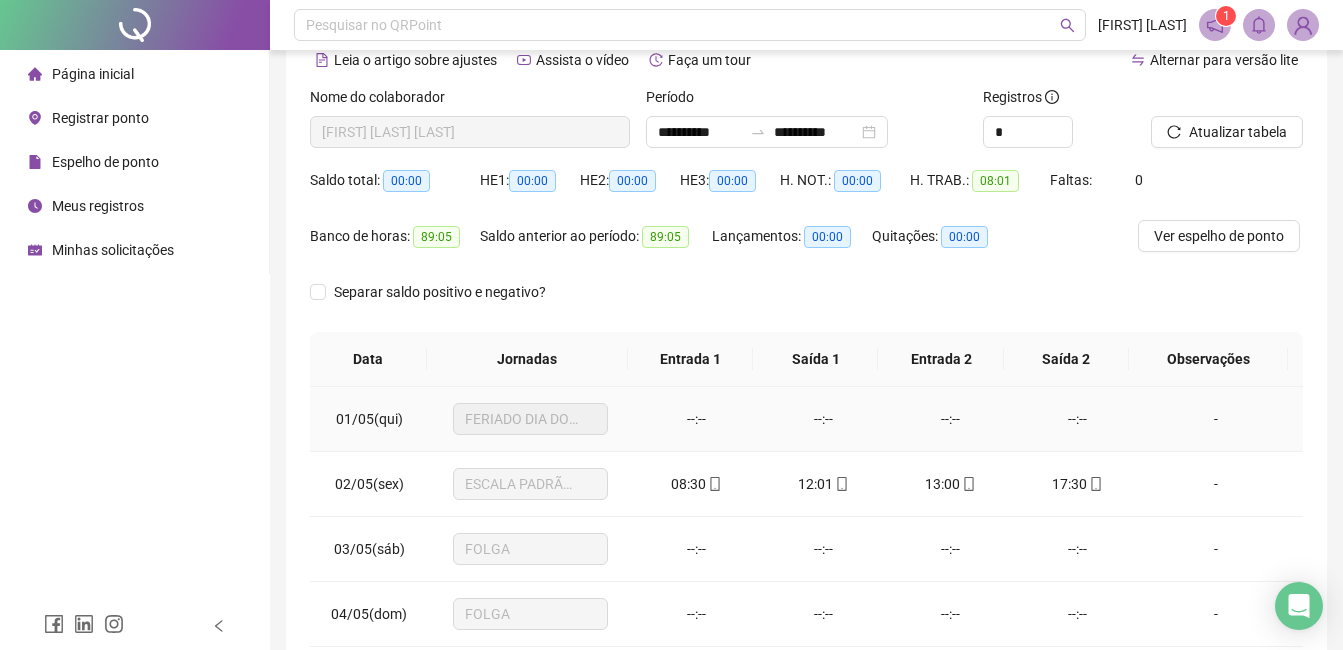 scroll, scrollTop: 300, scrollLeft: 0, axis: vertical 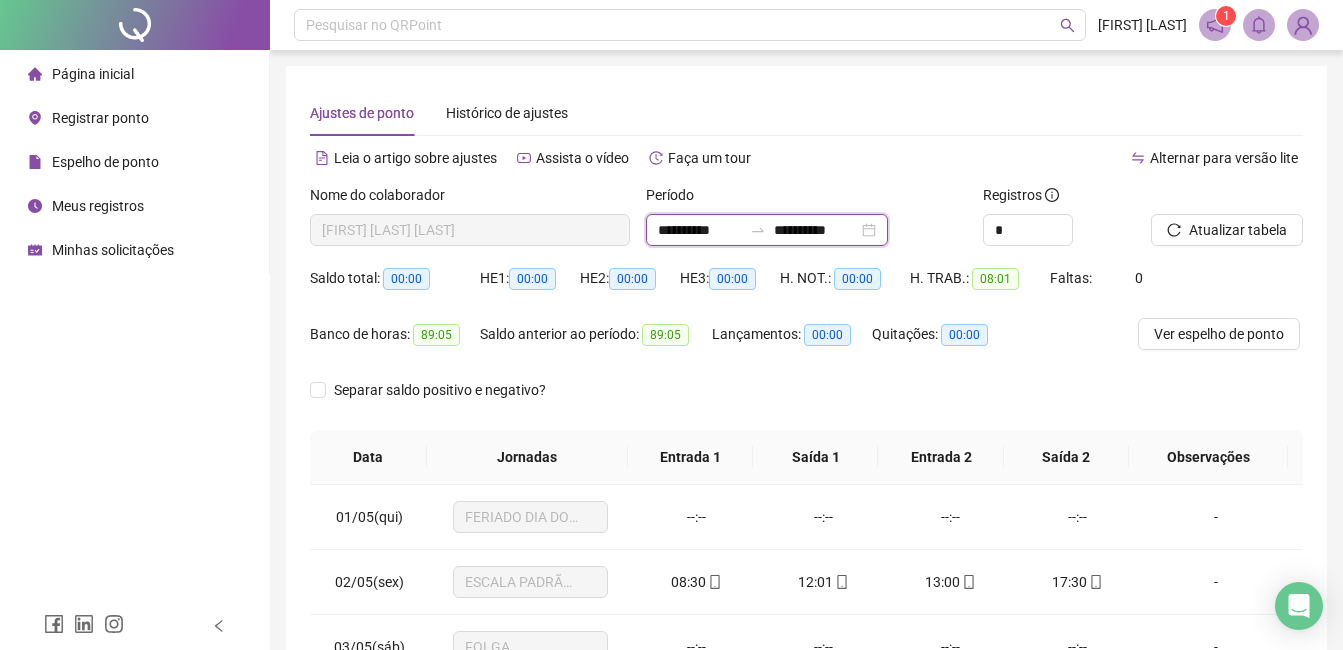 click on "**********" at bounding box center (700, 230) 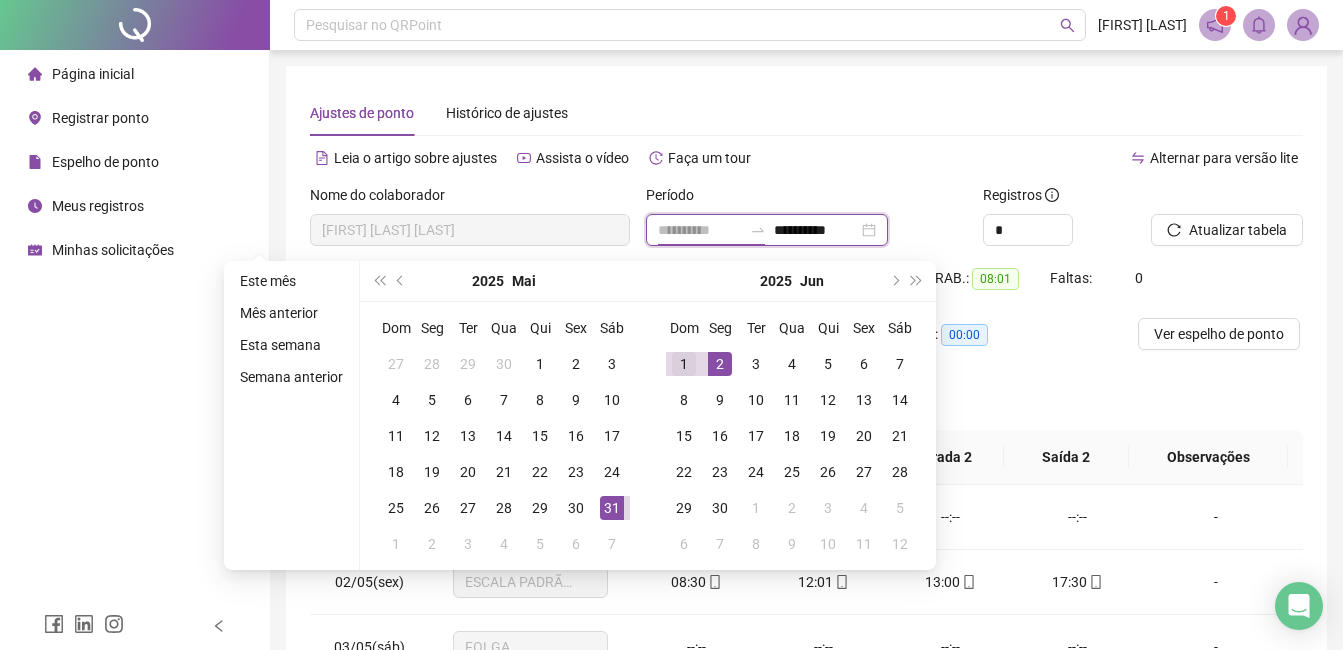 type on "**********" 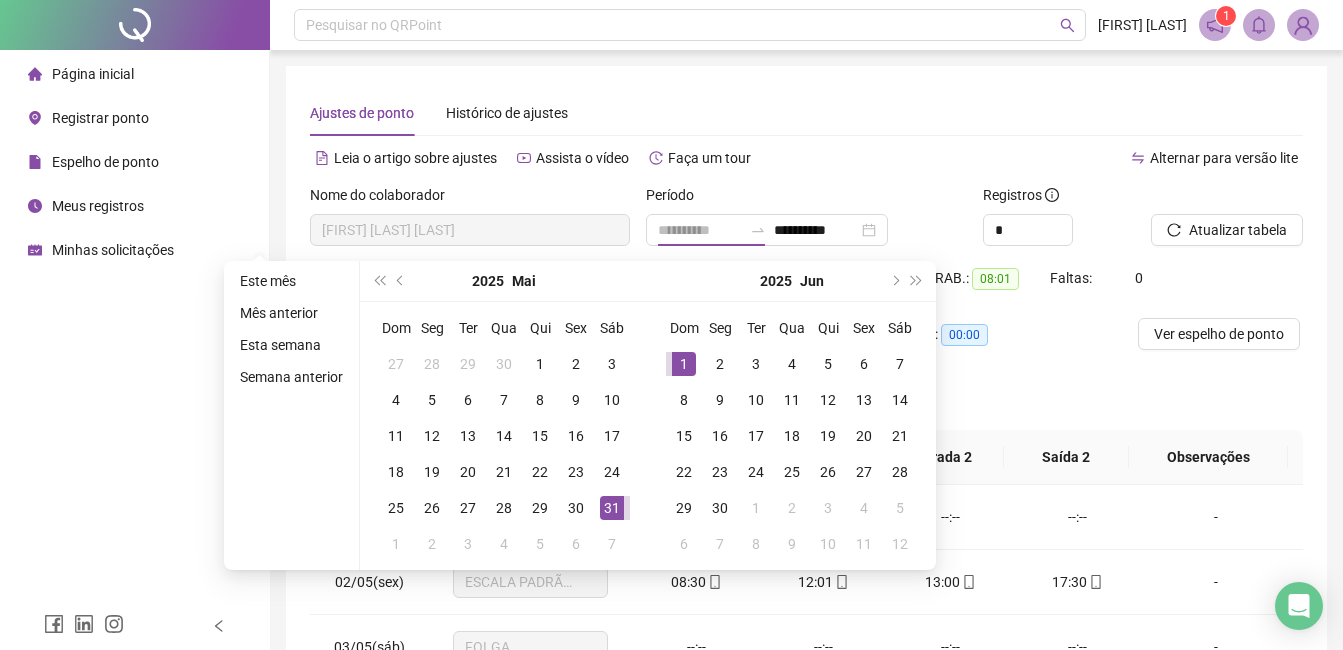 click on "1" at bounding box center [684, 364] 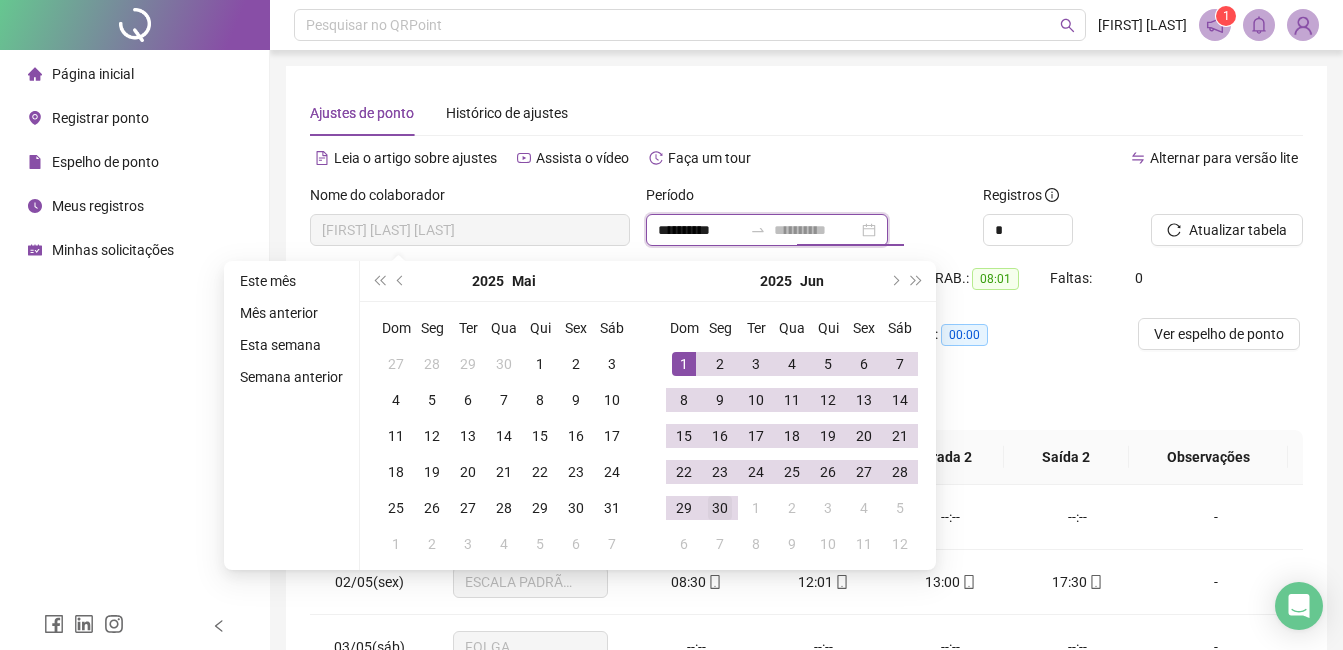 type on "**********" 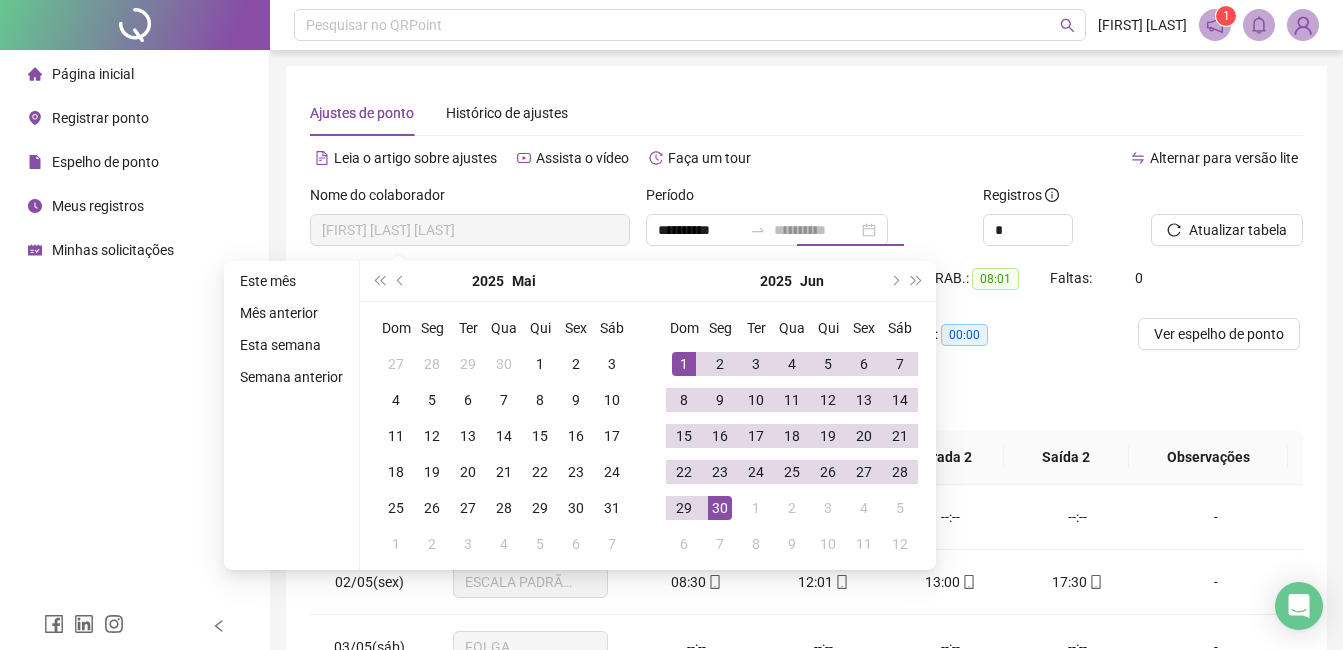 click on "30" at bounding box center [720, 508] 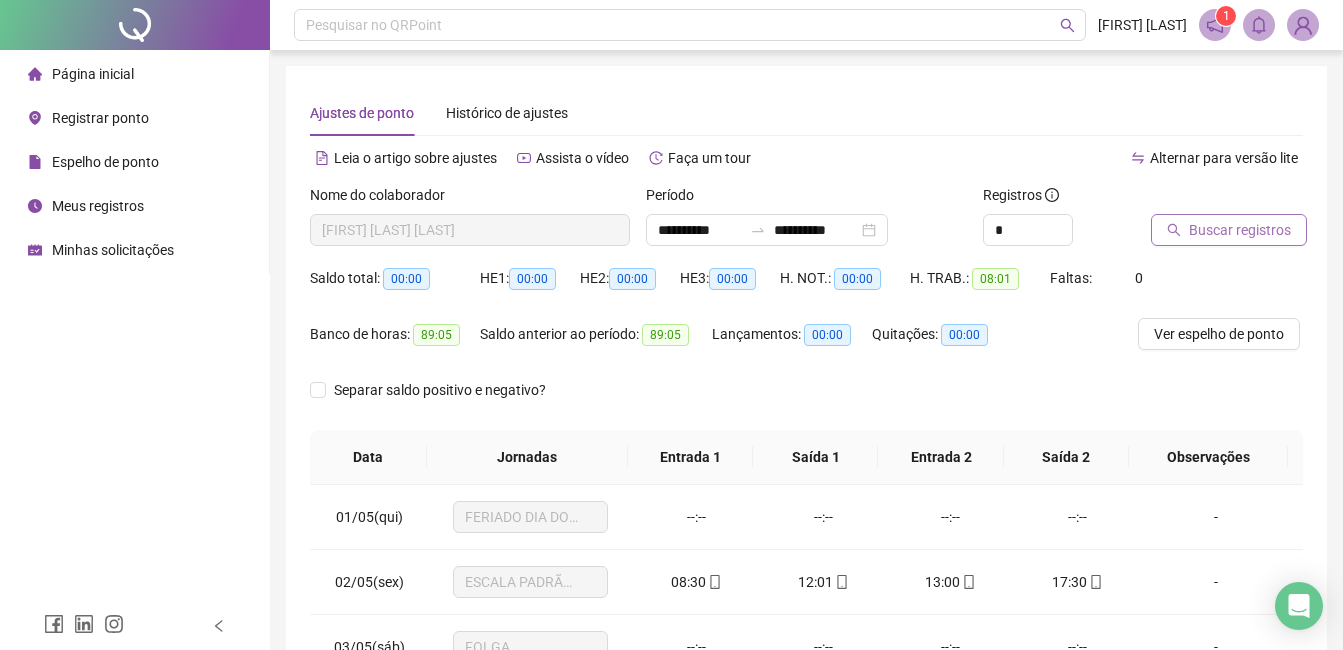 click on "Buscar registros" at bounding box center (1240, 230) 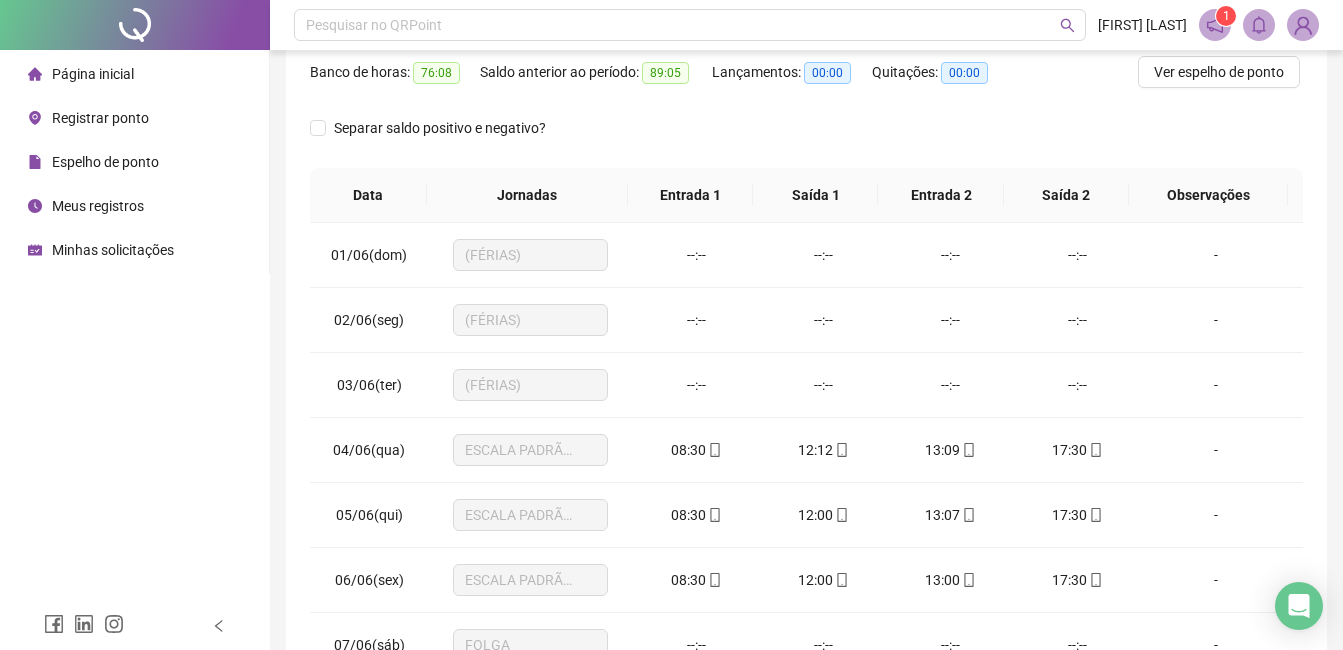 scroll, scrollTop: 300, scrollLeft: 0, axis: vertical 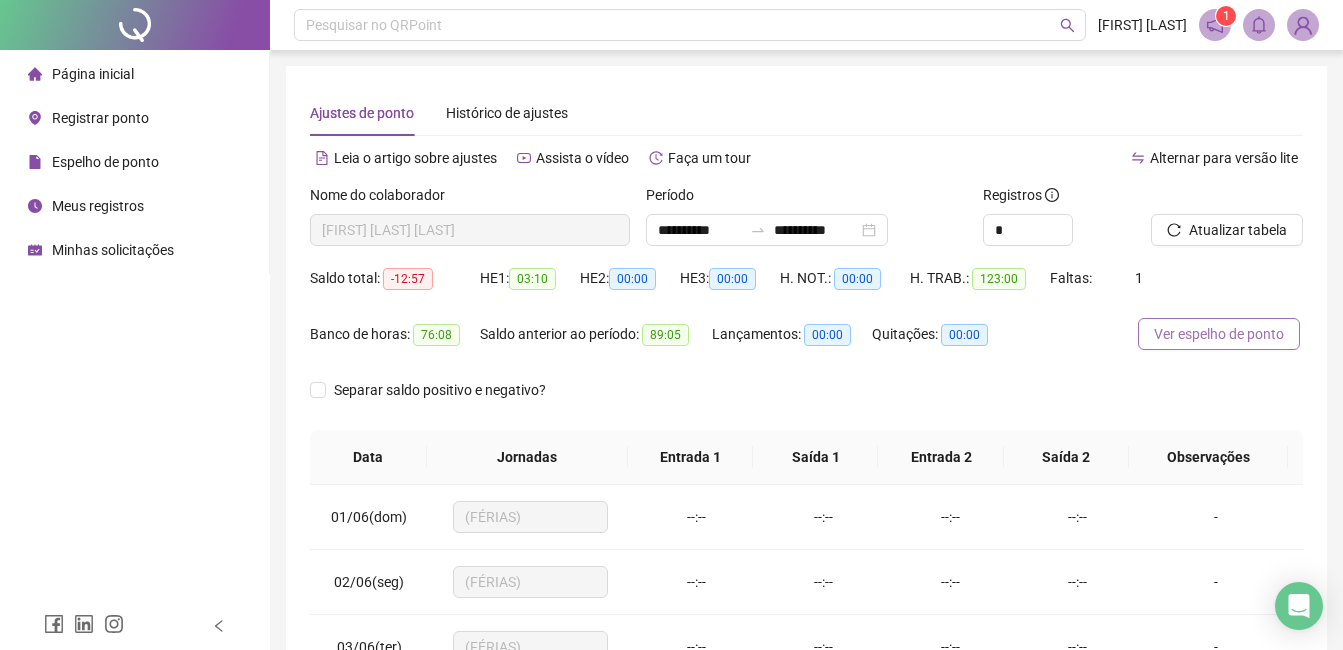 click on "Ver espelho de ponto" at bounding box center (1219, 334) 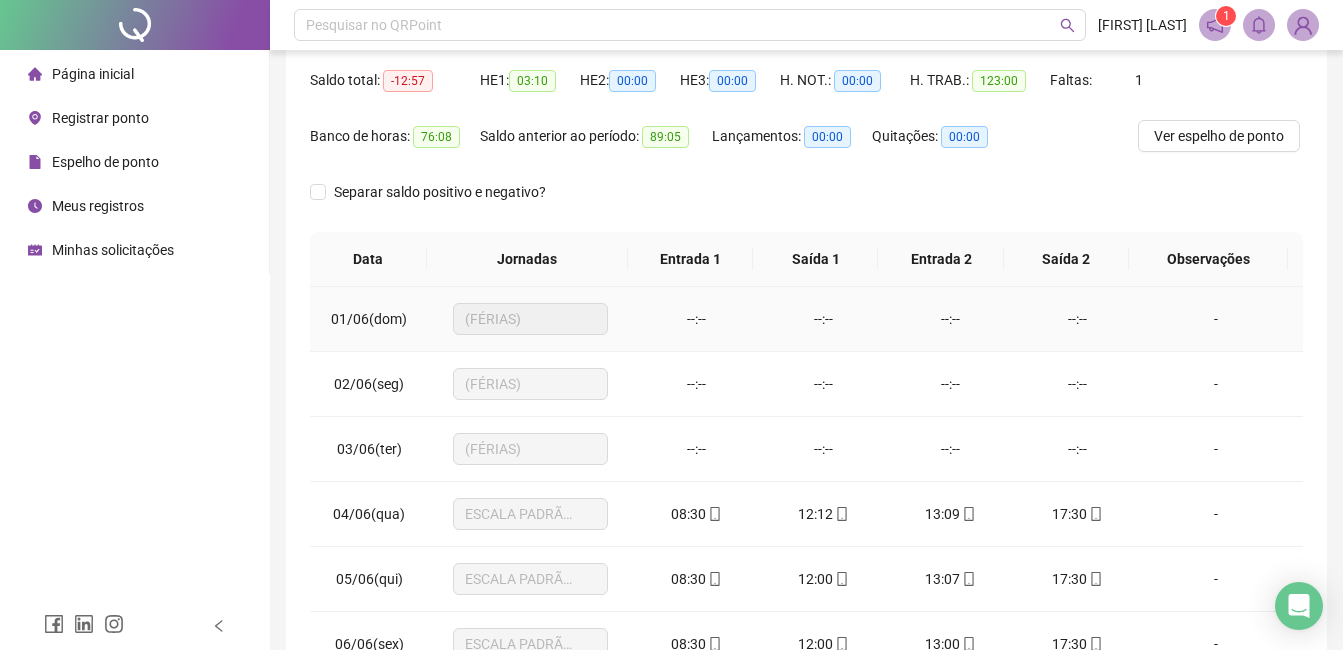 scroll, scrollTop: 200, scrollLeft: 0, axis: vertical 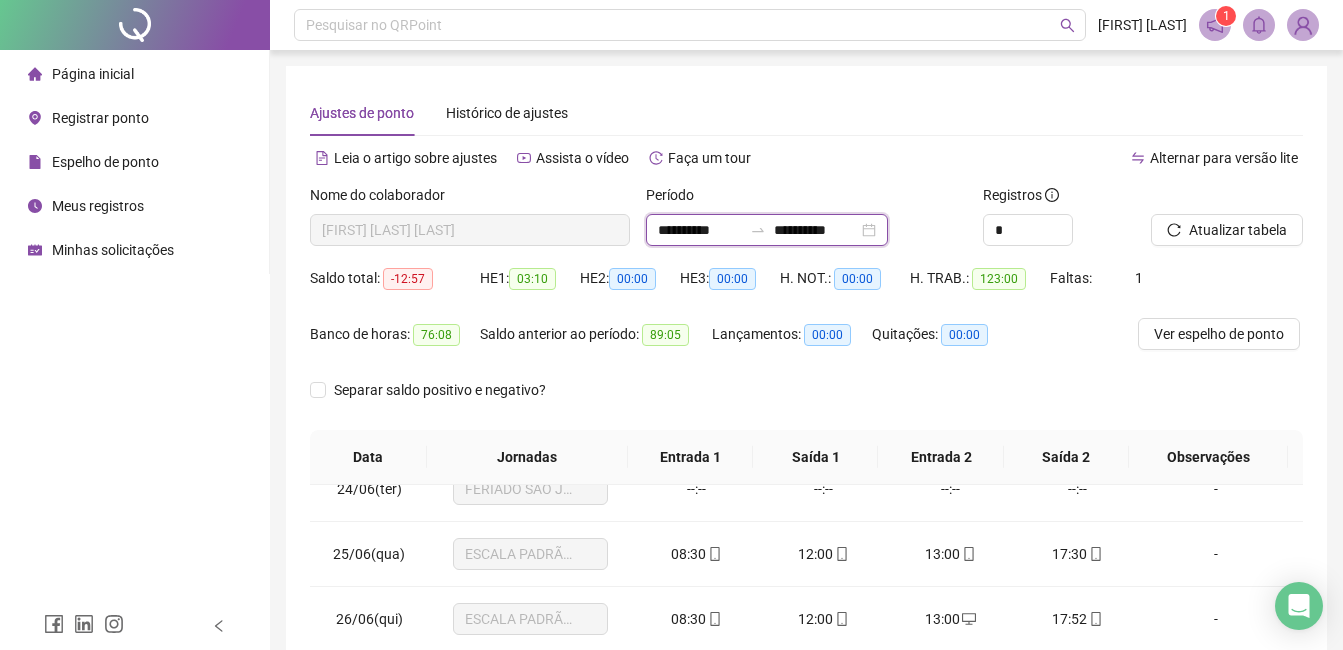 click on "**********" at bounding box center (700, 230) 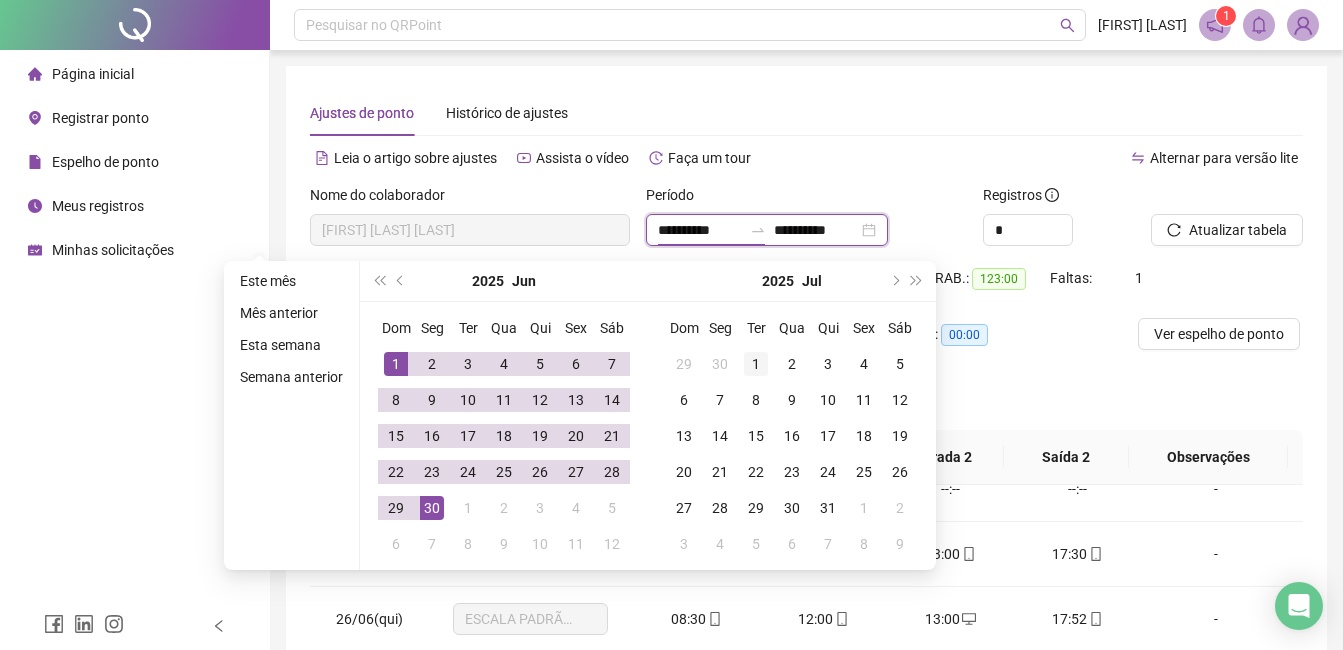 type on "**********" 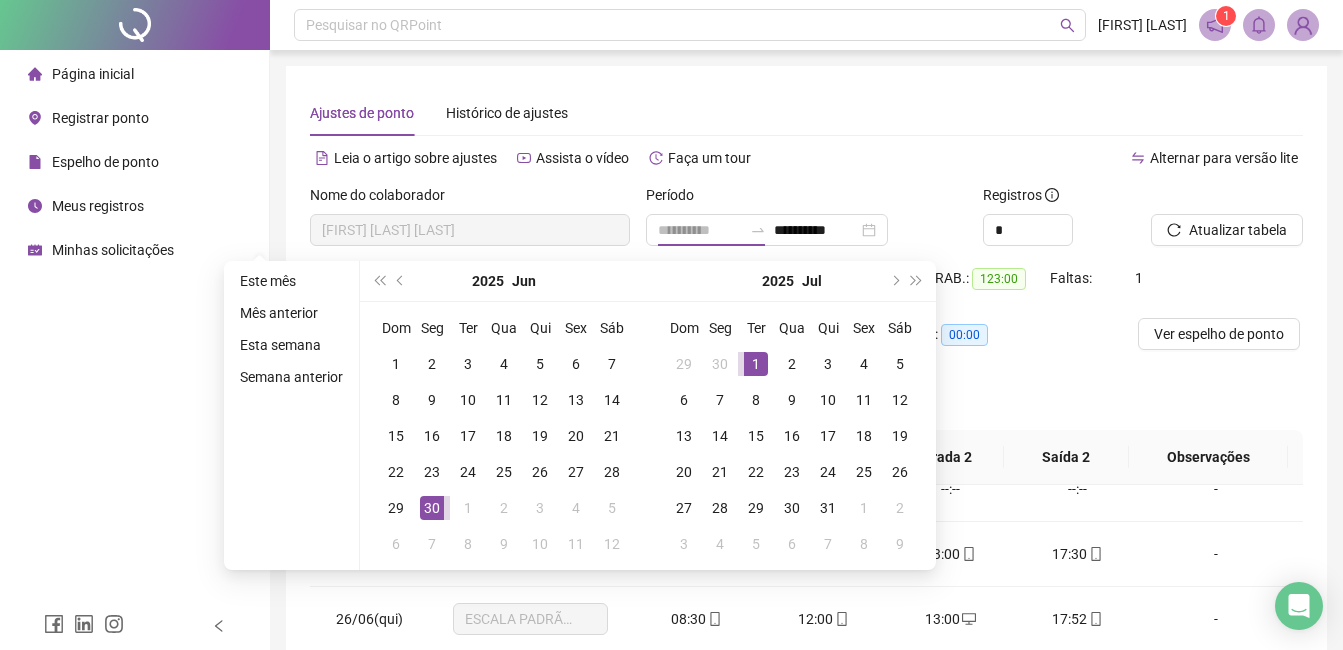 click on "1" at bounding box center (756, 364) 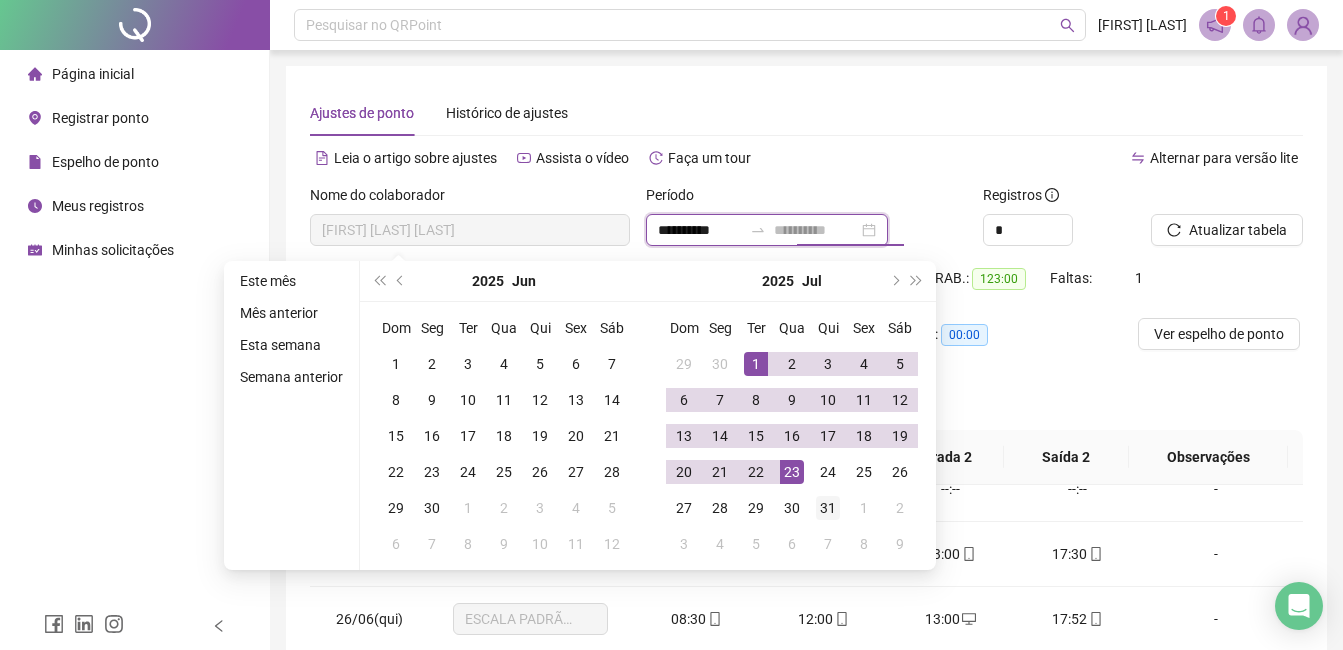 type on "**********" 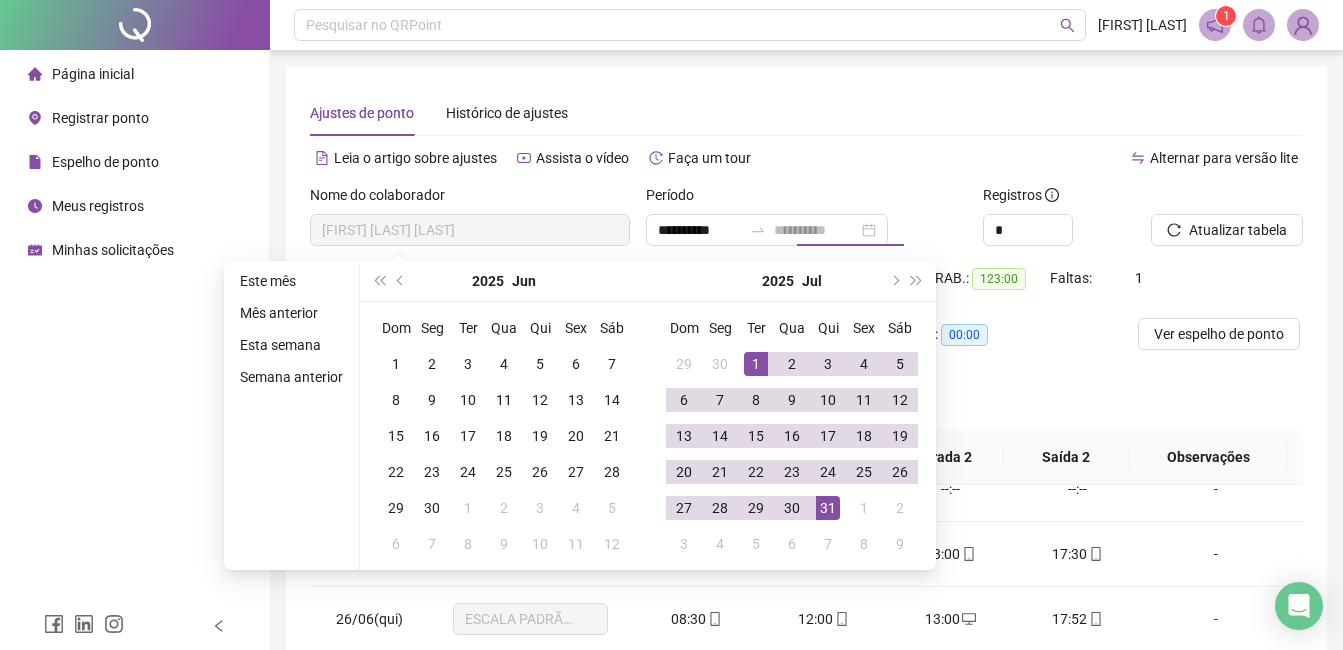 click on "31" at bounding box center [828, 508] 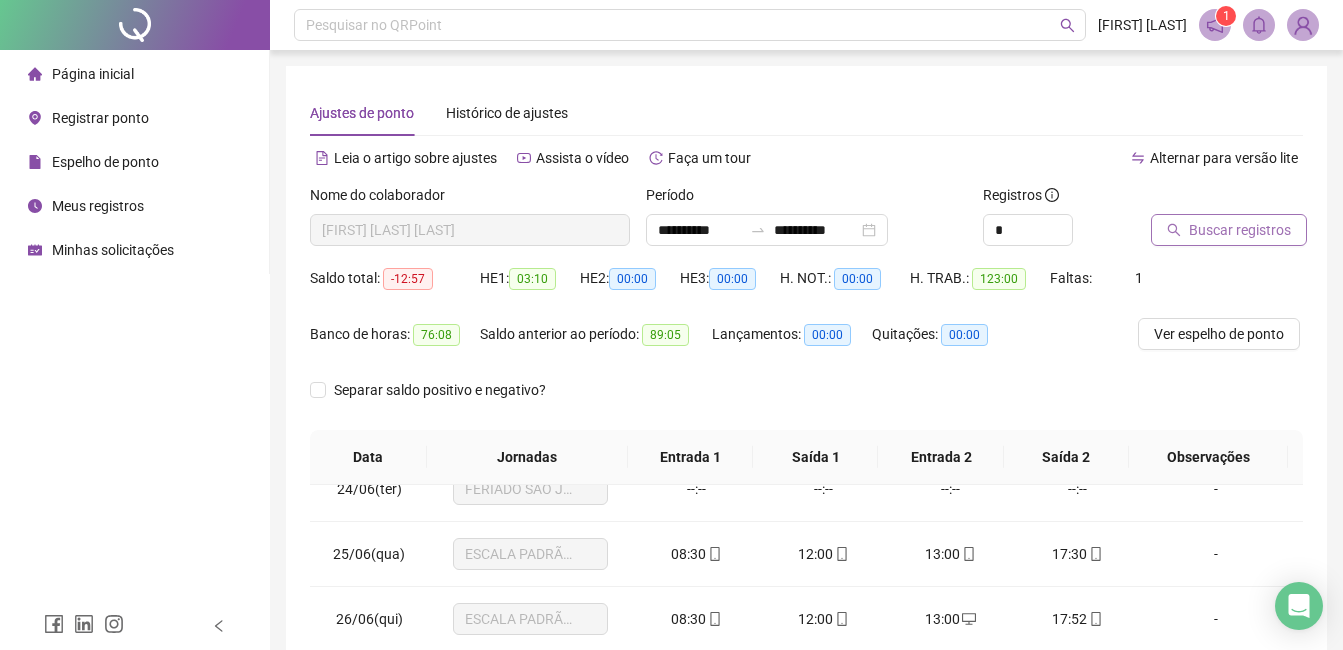 click on "Buscar registros" at bounding box center (1240, 230) 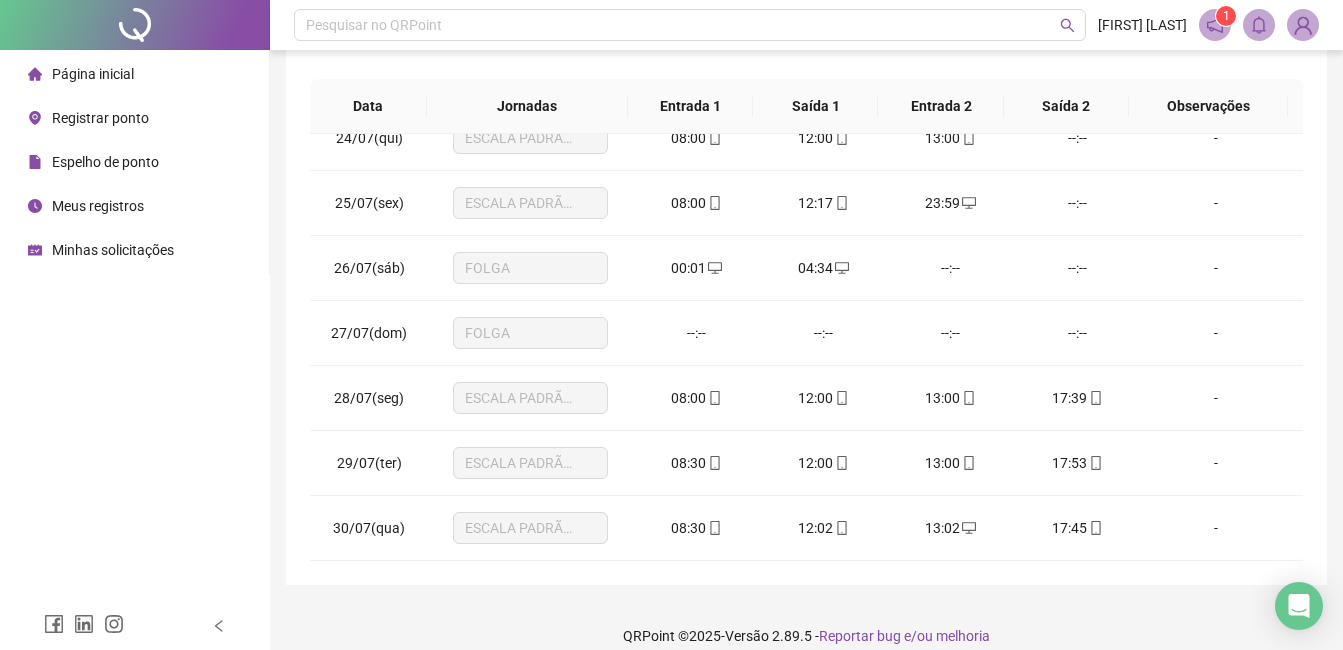 scroll, scrollTop: 372, scrollLeft: 0, axis: vertical 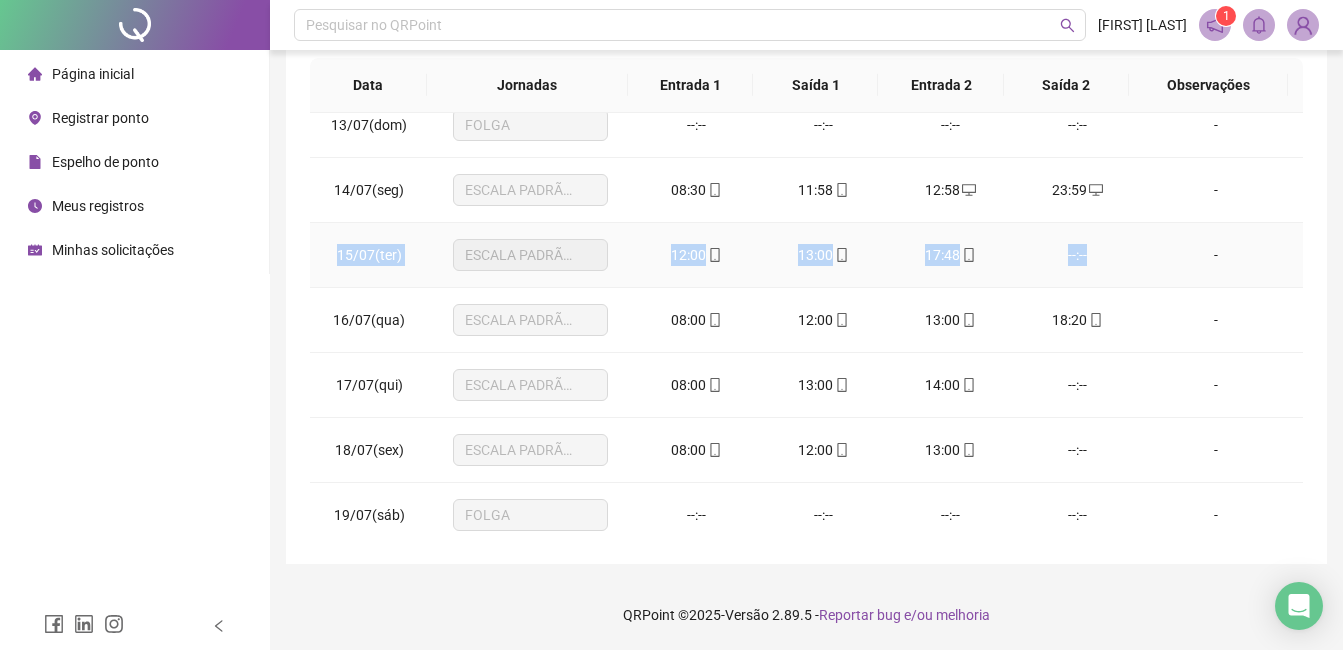 drag, startPoint x: 339, startPoint y: 256, endPoint x: 1084, endPoint y: 249, distance: 745.0329 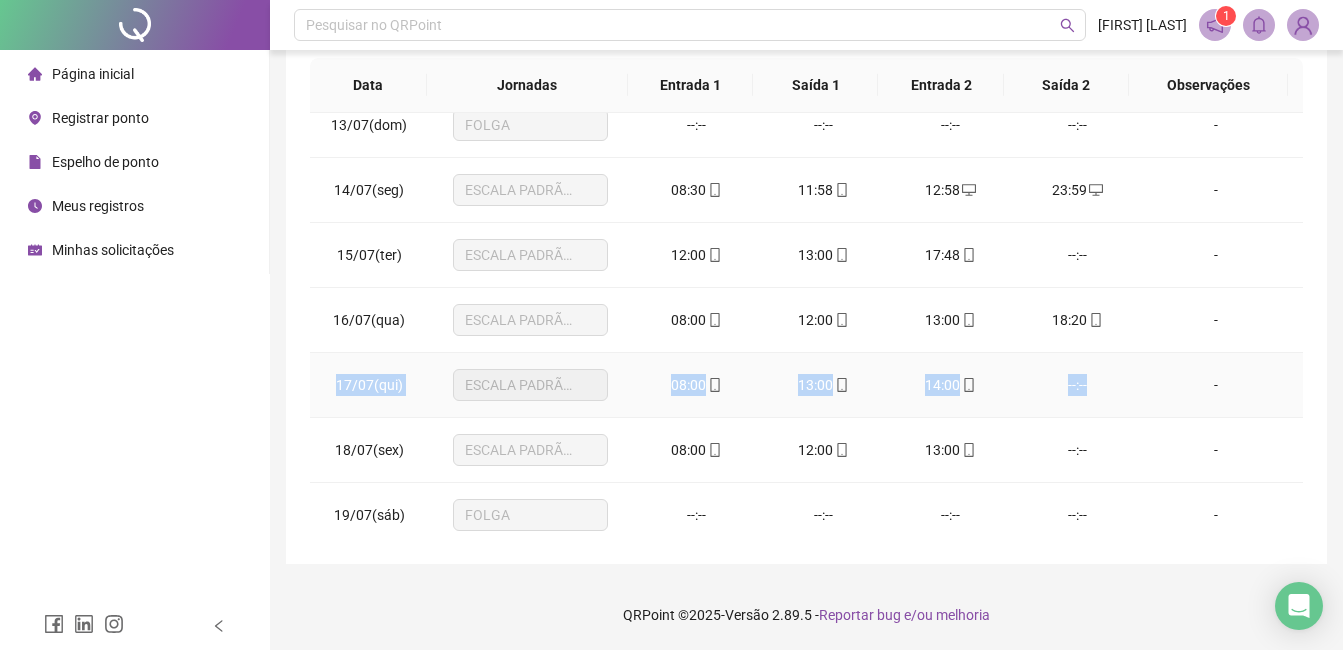 drag, startPoint x: 334, startPoint y: 388, endPoint x: 1088, endPoint y: 386, distance: 754.0026 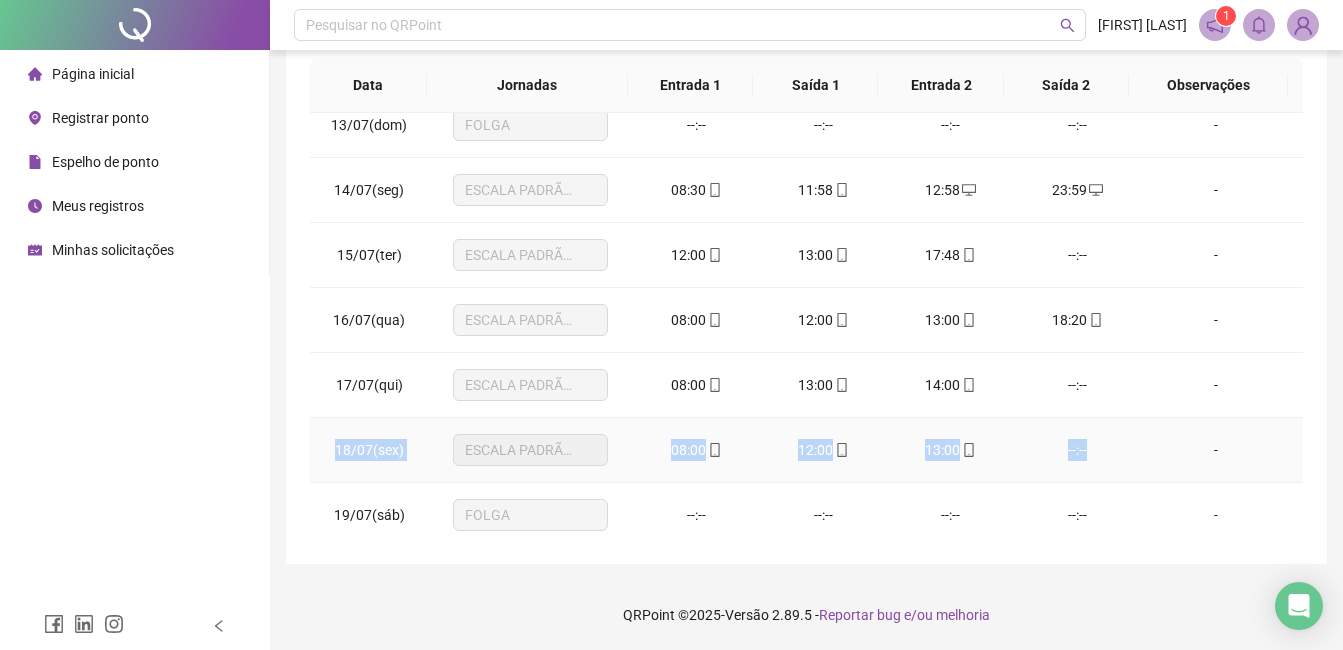 drag, startPoint x: 333, startPoint y: 452, endPoint x: 1085, endPoint y: 454, distance: 752.0027 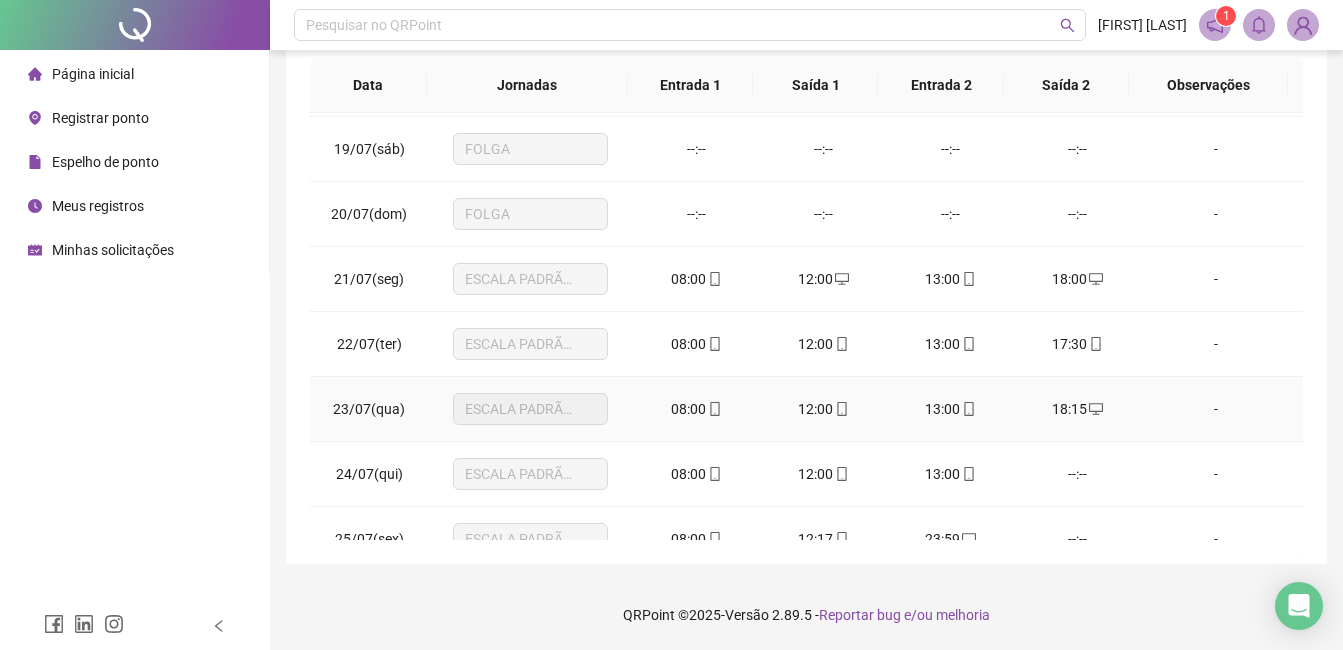 scroll, scrollTop: 1300, scrollLeft: 0, axis: vertical 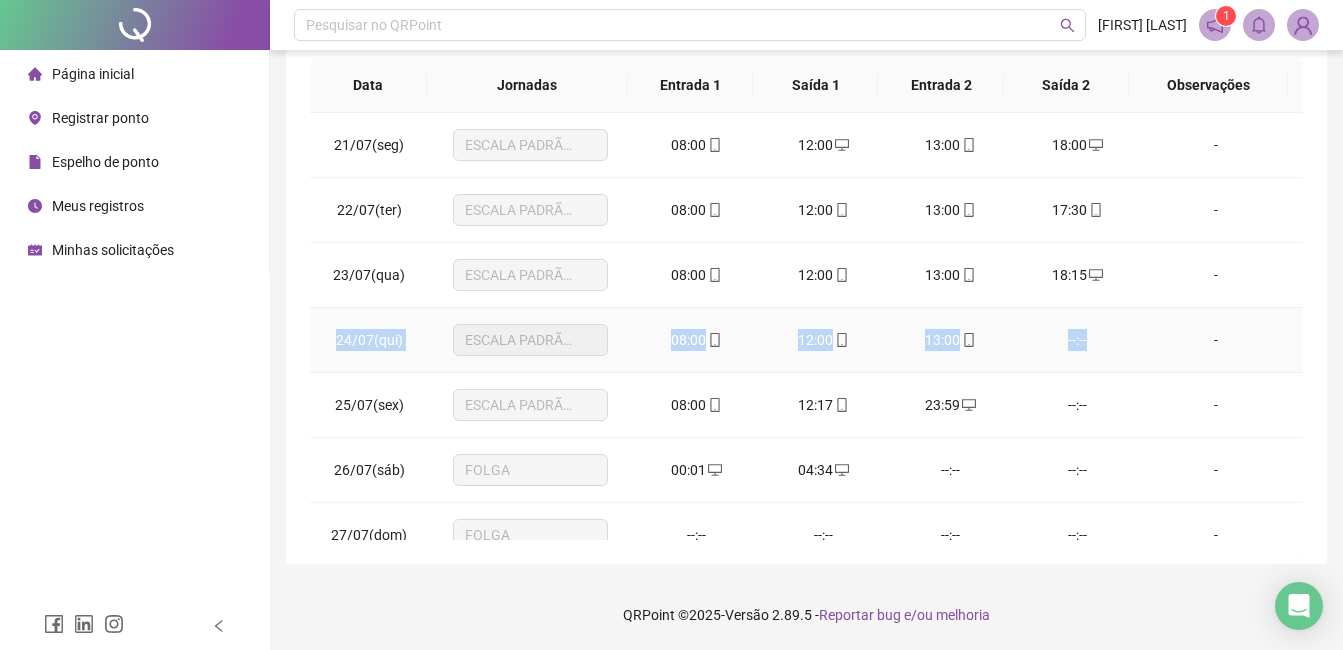 drag, startPoint x: 340, startPoint y: 344, endPoint x: 1102, endPoint y: 343, distance: 762.0007 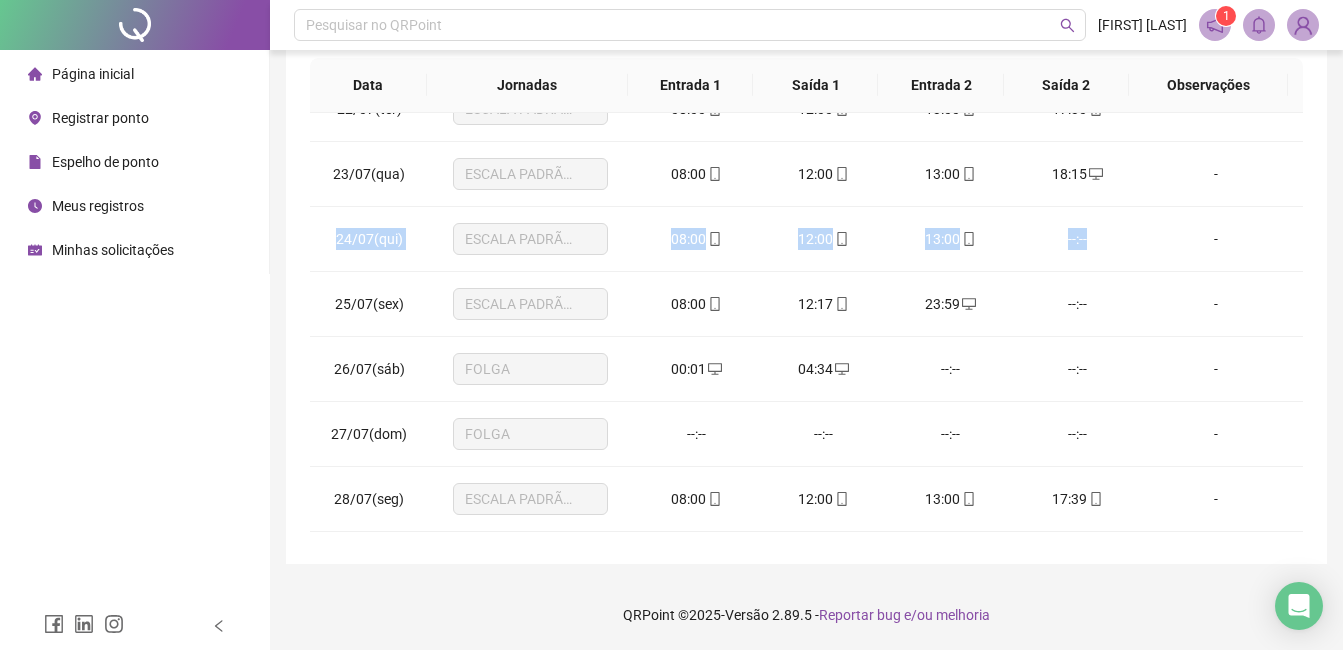 scroll, scrollTop: 1416, scrollLeft: 0, axis: vertical 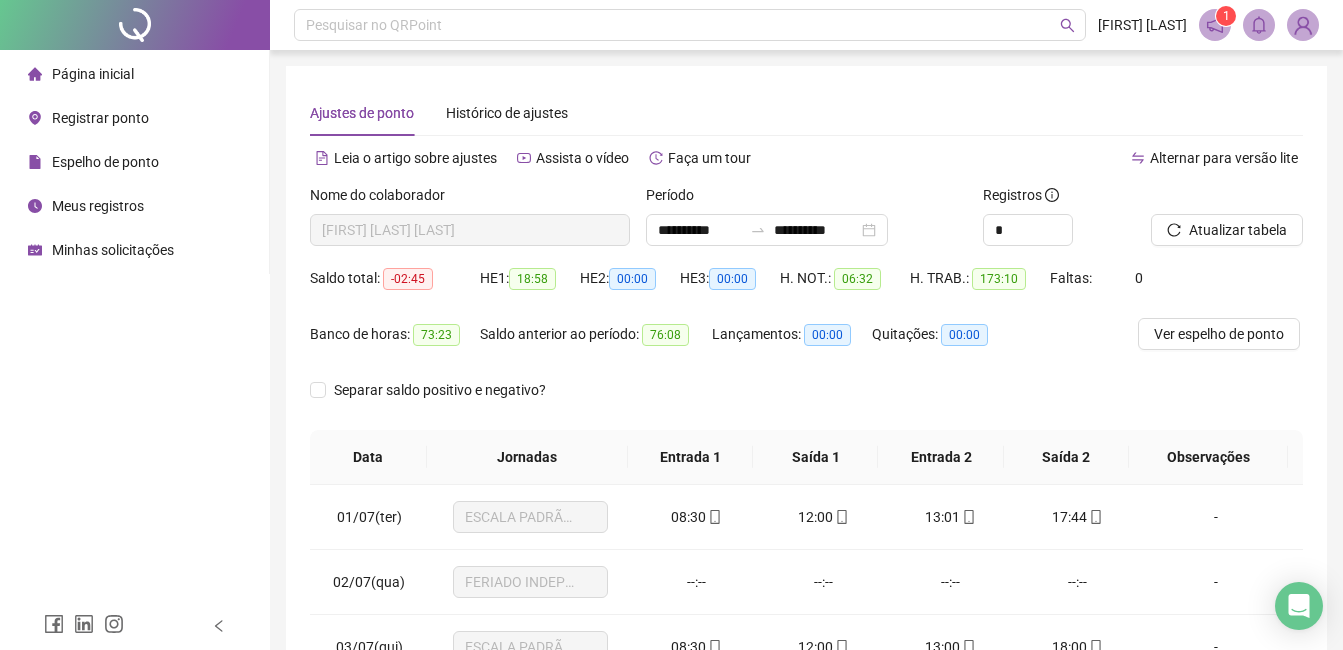 click on "Minhas solicitações" at bounding box center (101, 250) 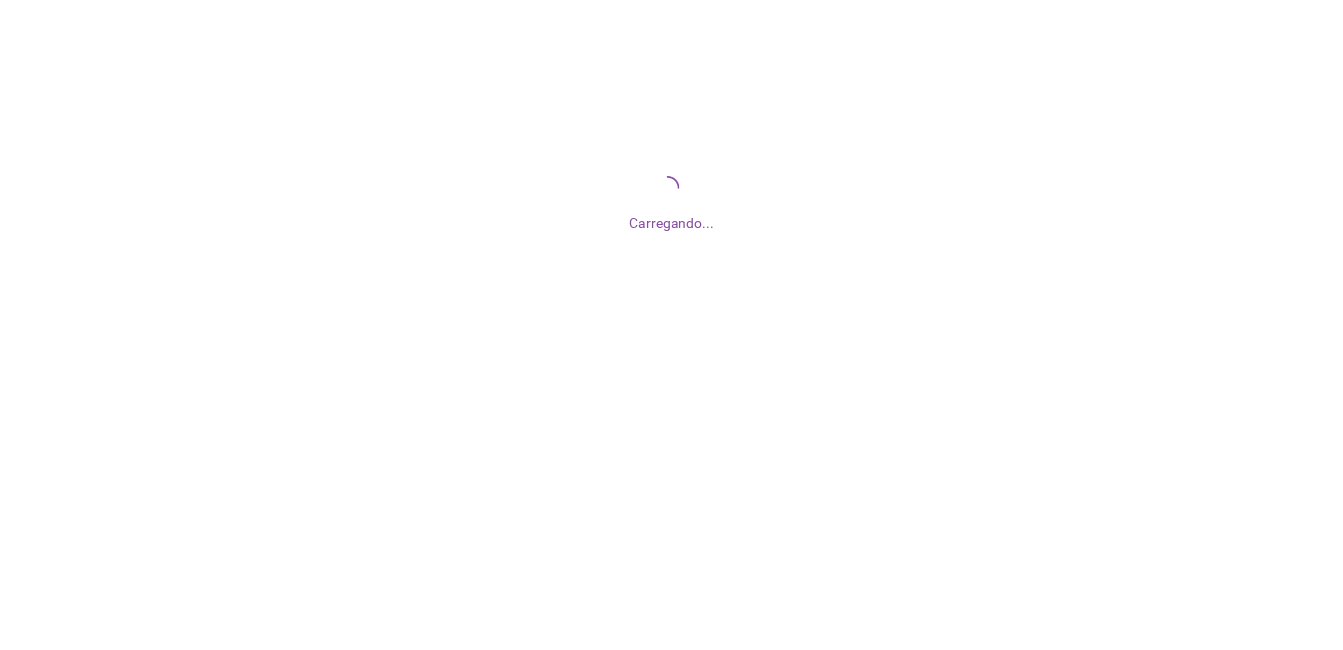 scroll, scrollTop: 0, scrollLeft: 0, axis: both 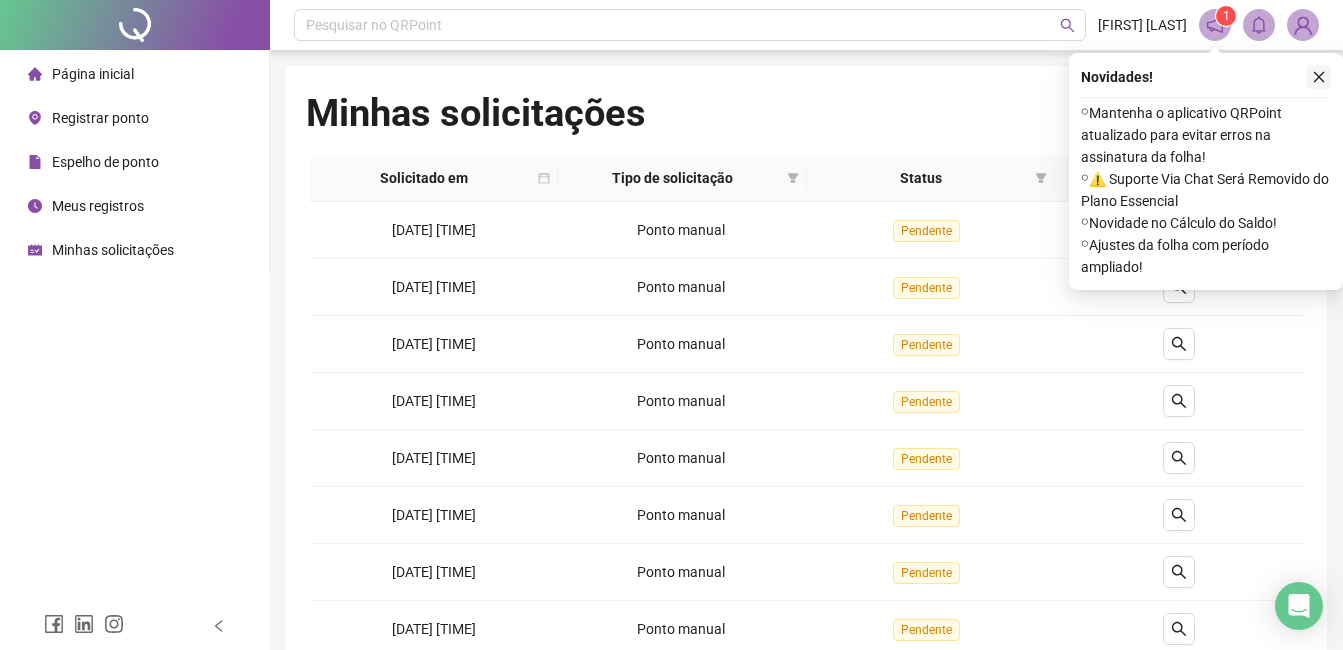 click 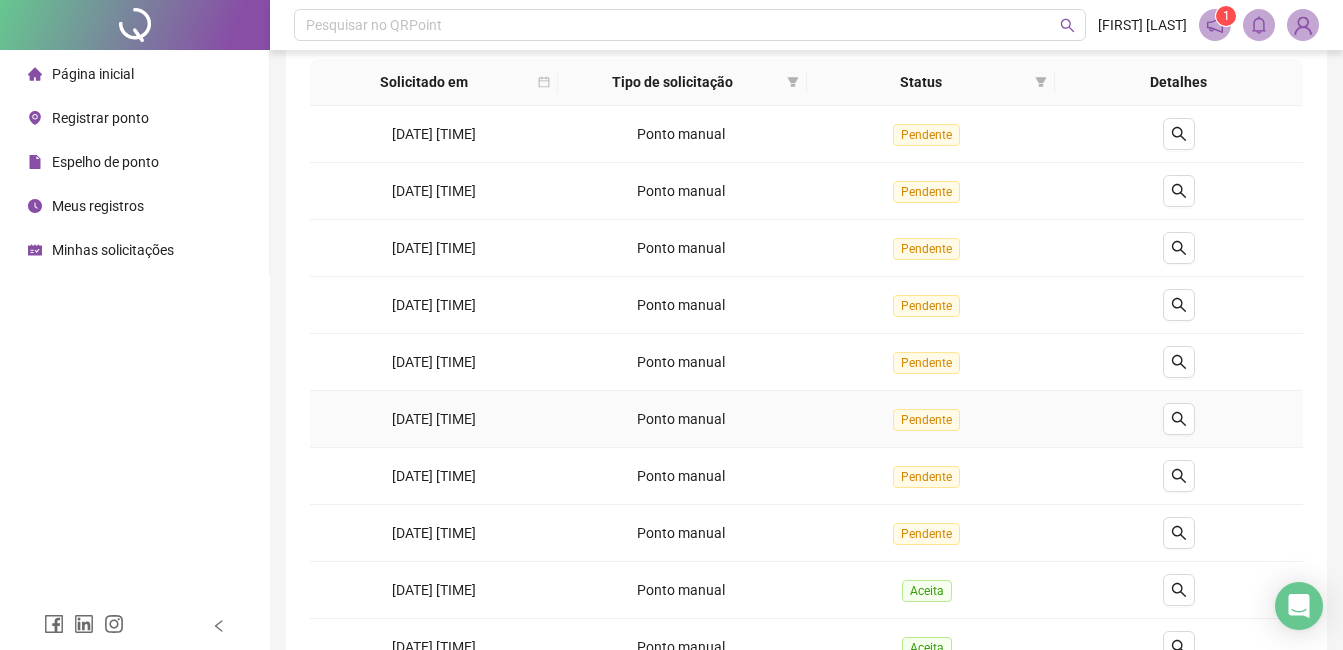 scroll, scrollTop: 0, scrollLeft: 0, axis: both 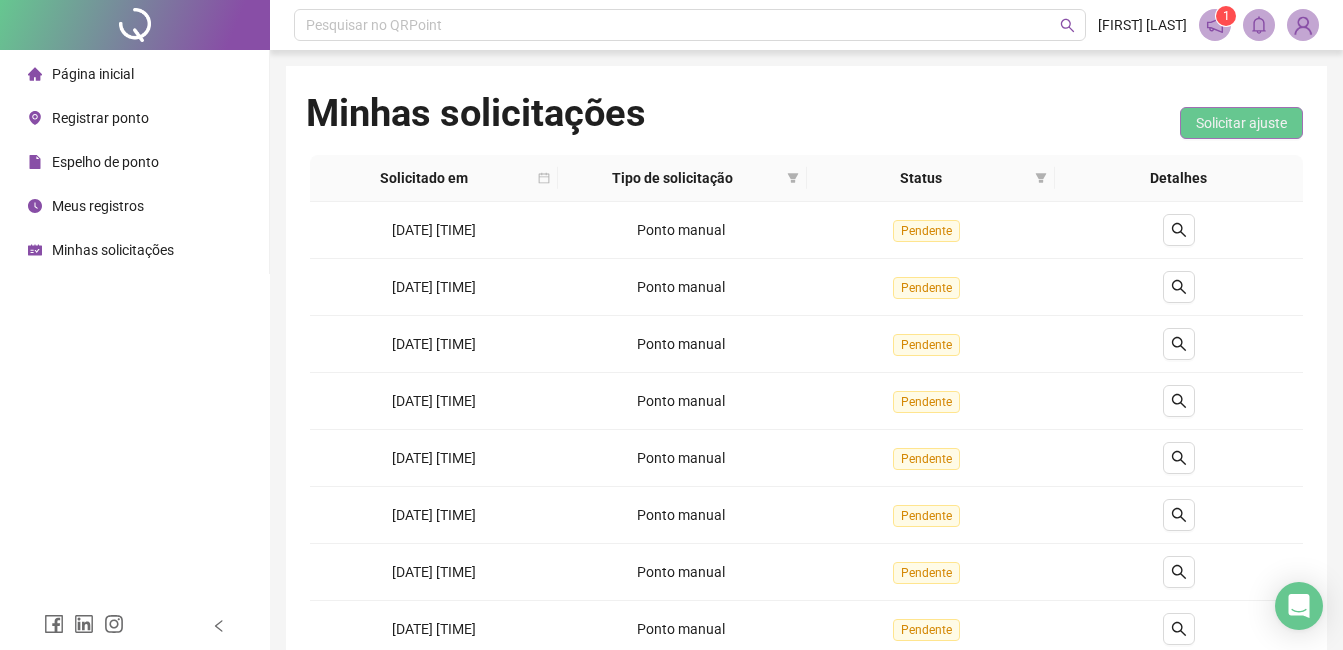 click on "Solicitar ajuste" at bounding box center [1241, 123] 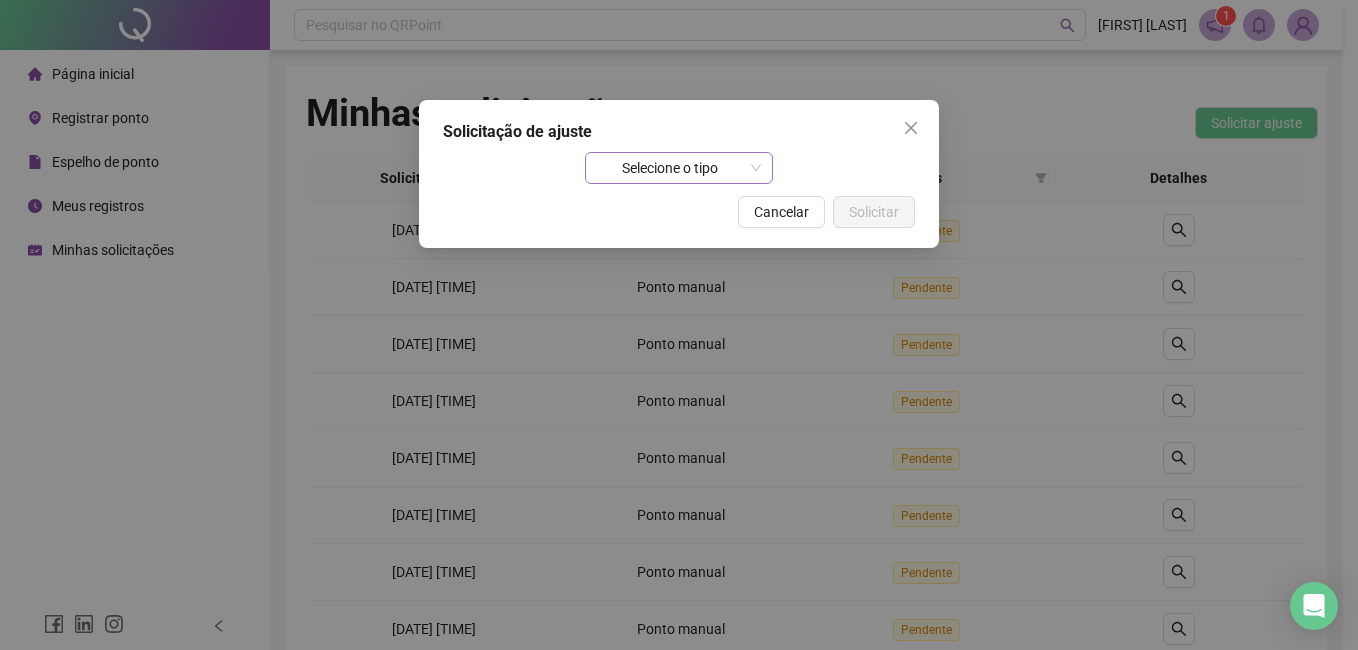 click on "Selecione o tipo" at bounding box center [679, 168] 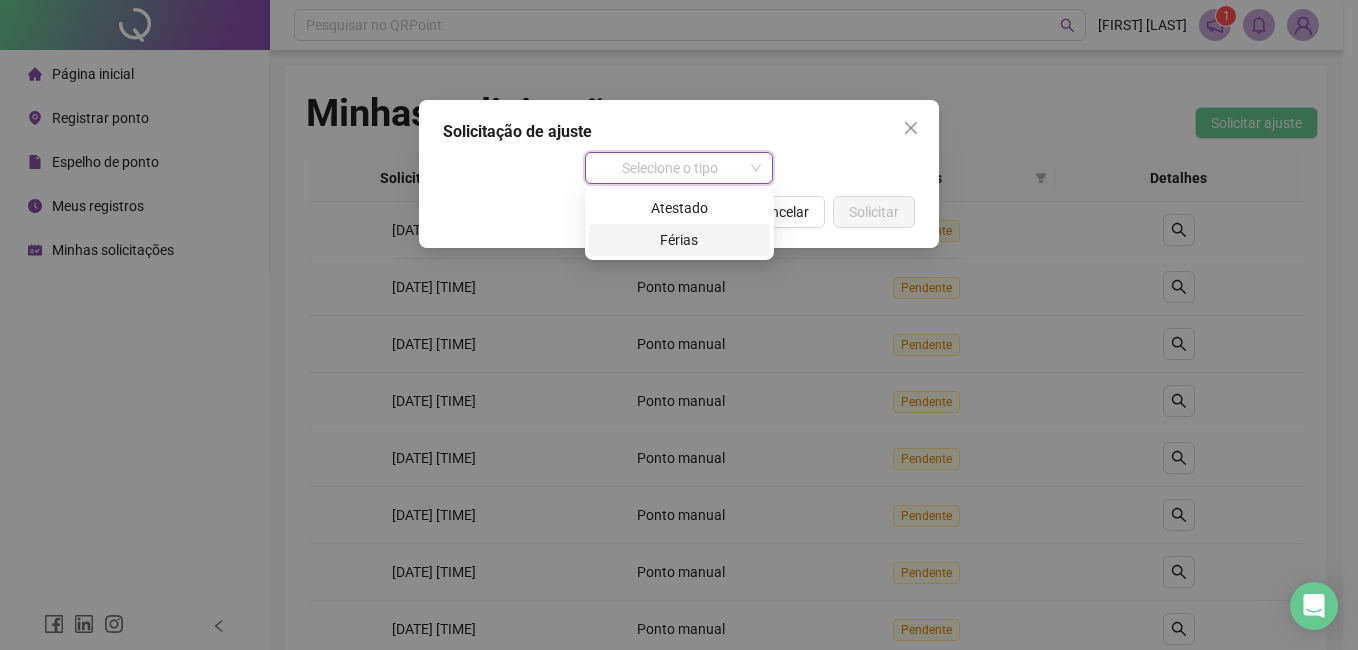 click on "Solicitação de ajuste Selecione o tipo Cancelar Solicitar" at bounding box center (679, 174) 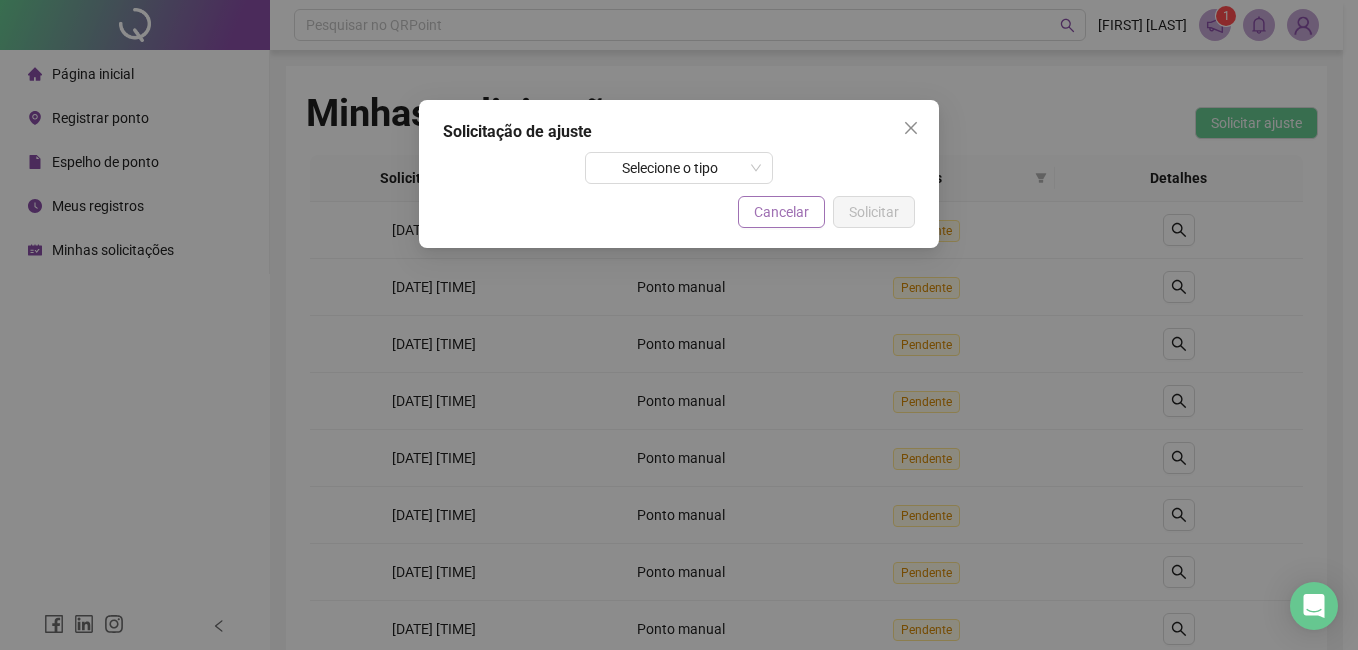 click on "Cancelar" at bounding box center (781, 212) 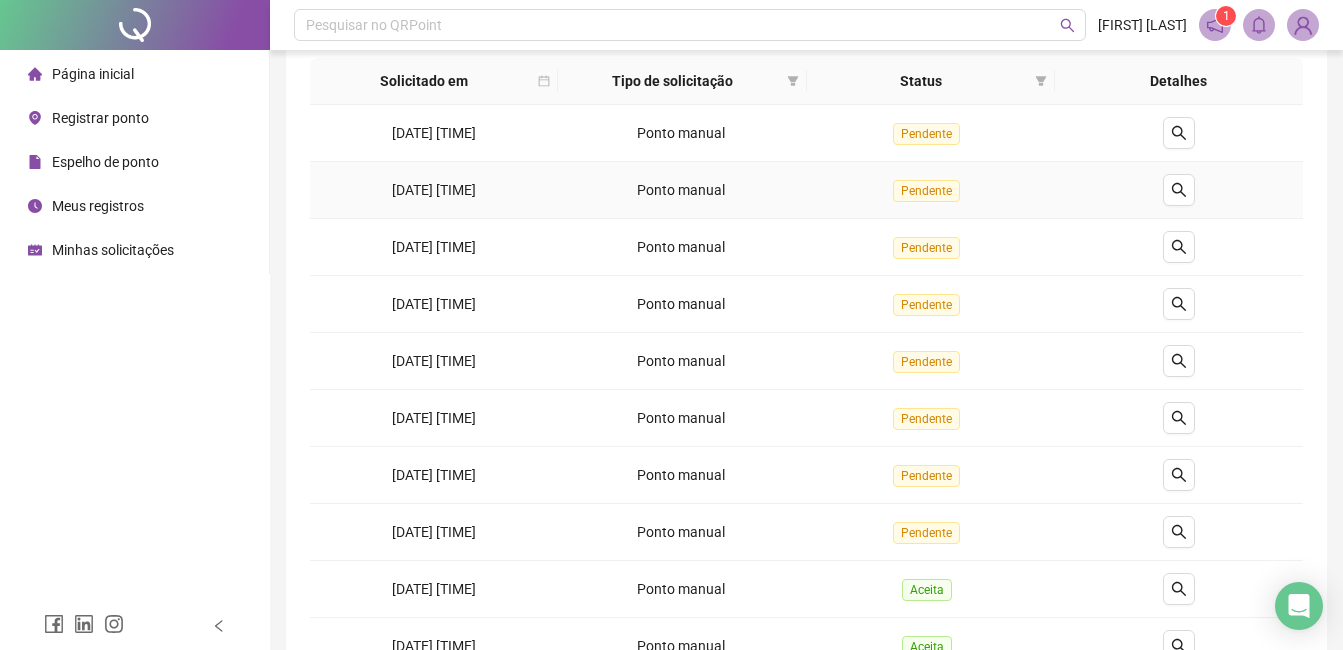 scroll, scrollTop: 0, scrollLeft: 0, axis: both 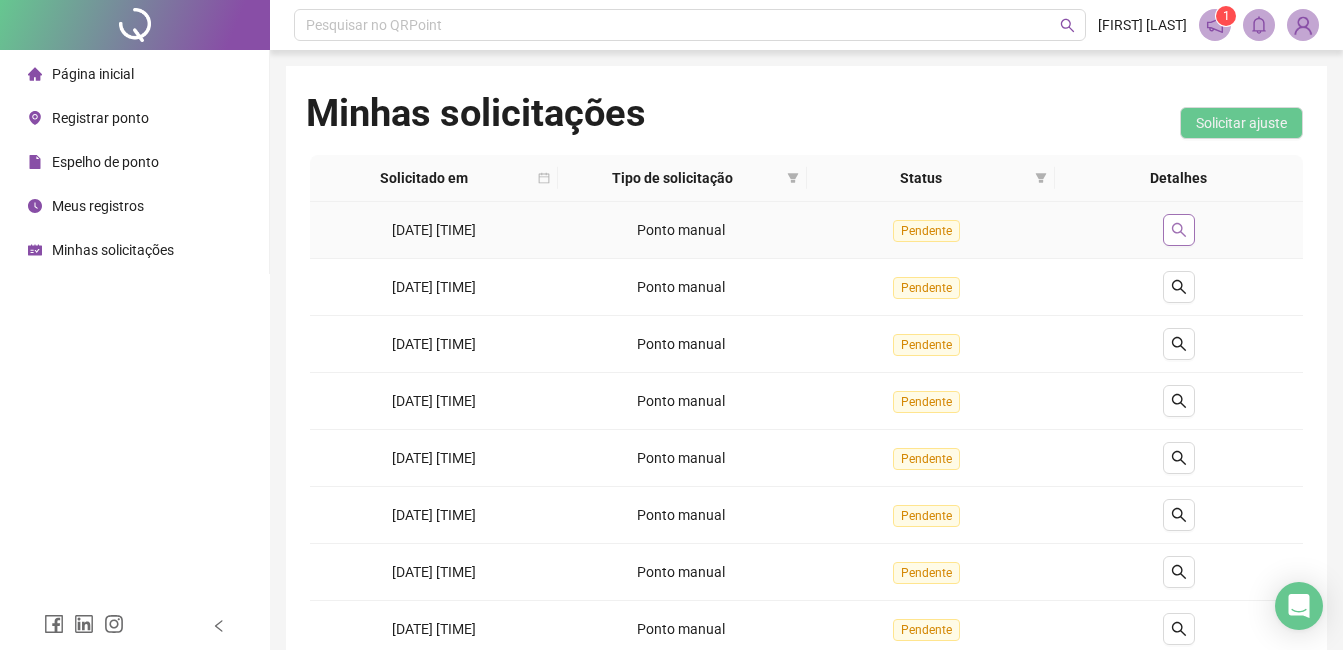 click 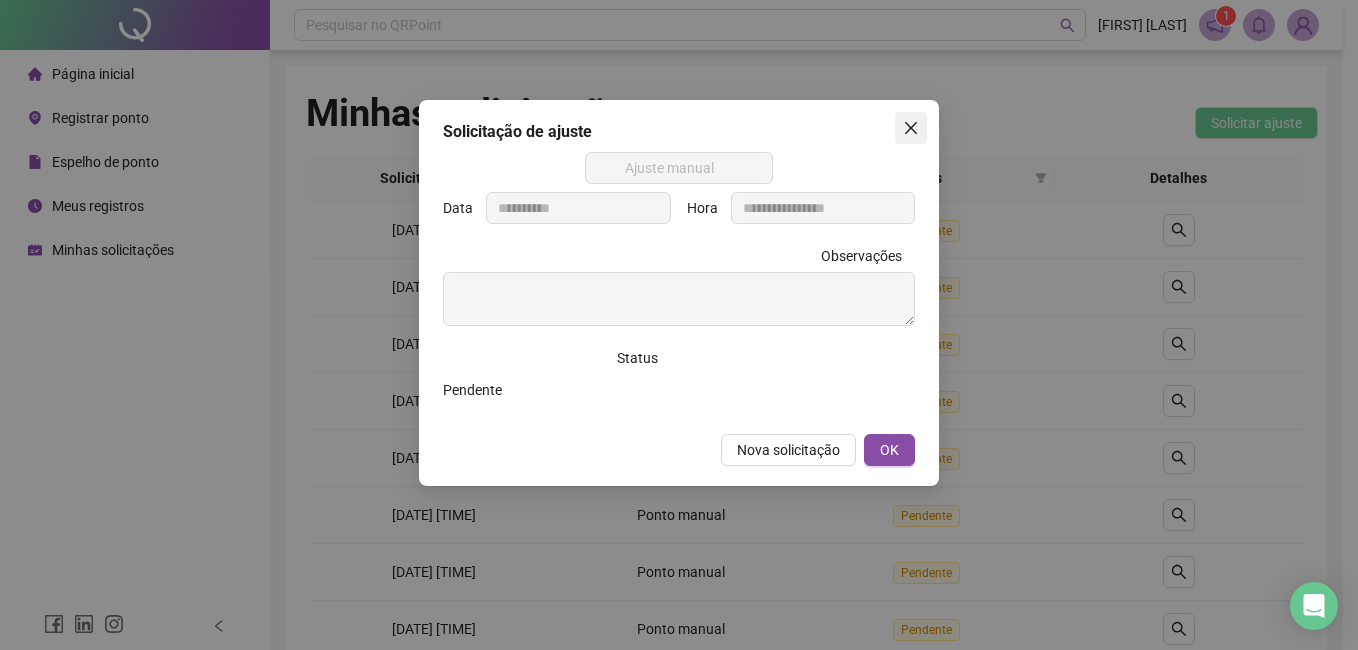 click at bounding box center [911, 128] 